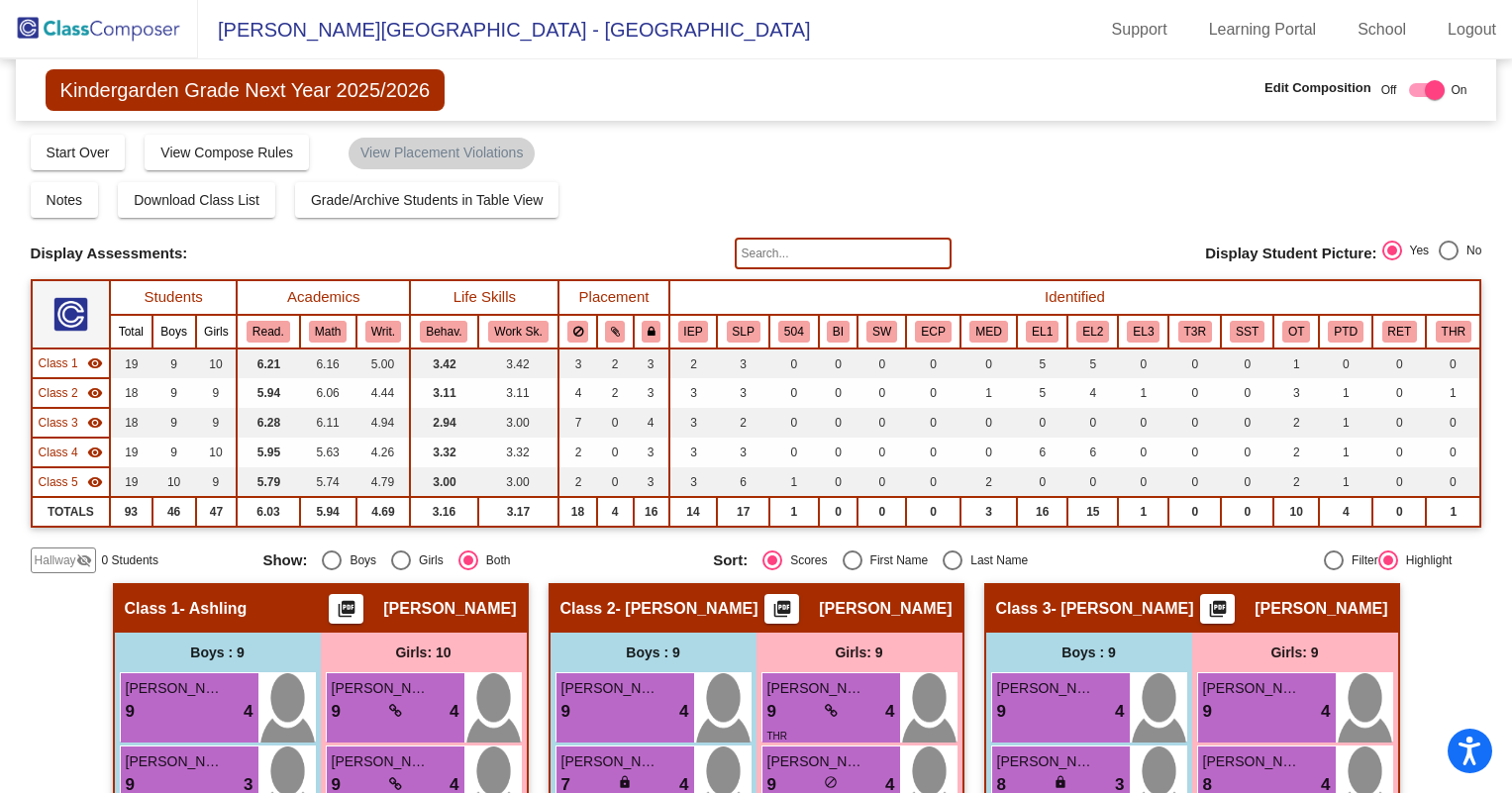 scroll, scrollTop: 0, scrollLeft: 0, axis: both 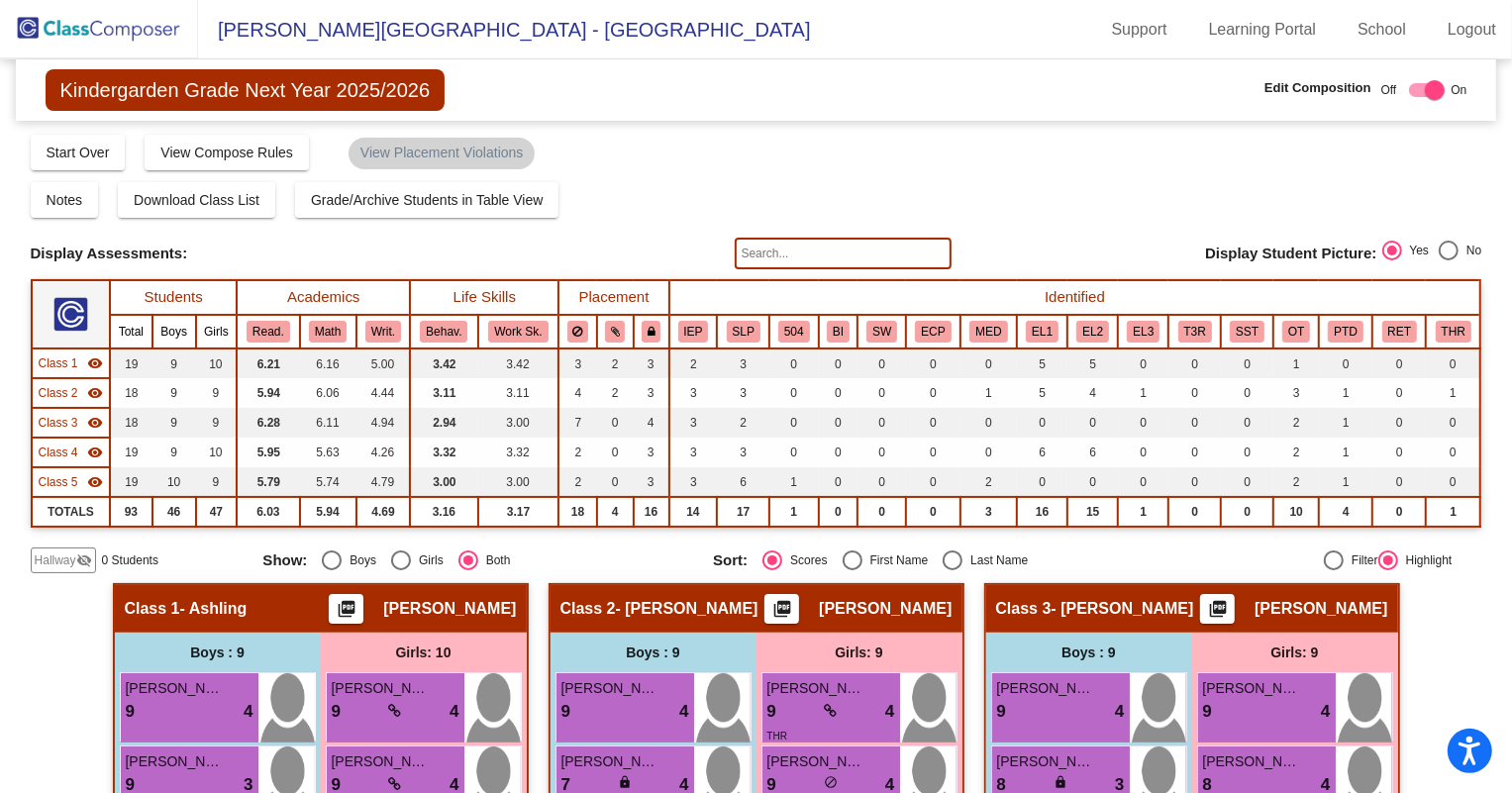 click 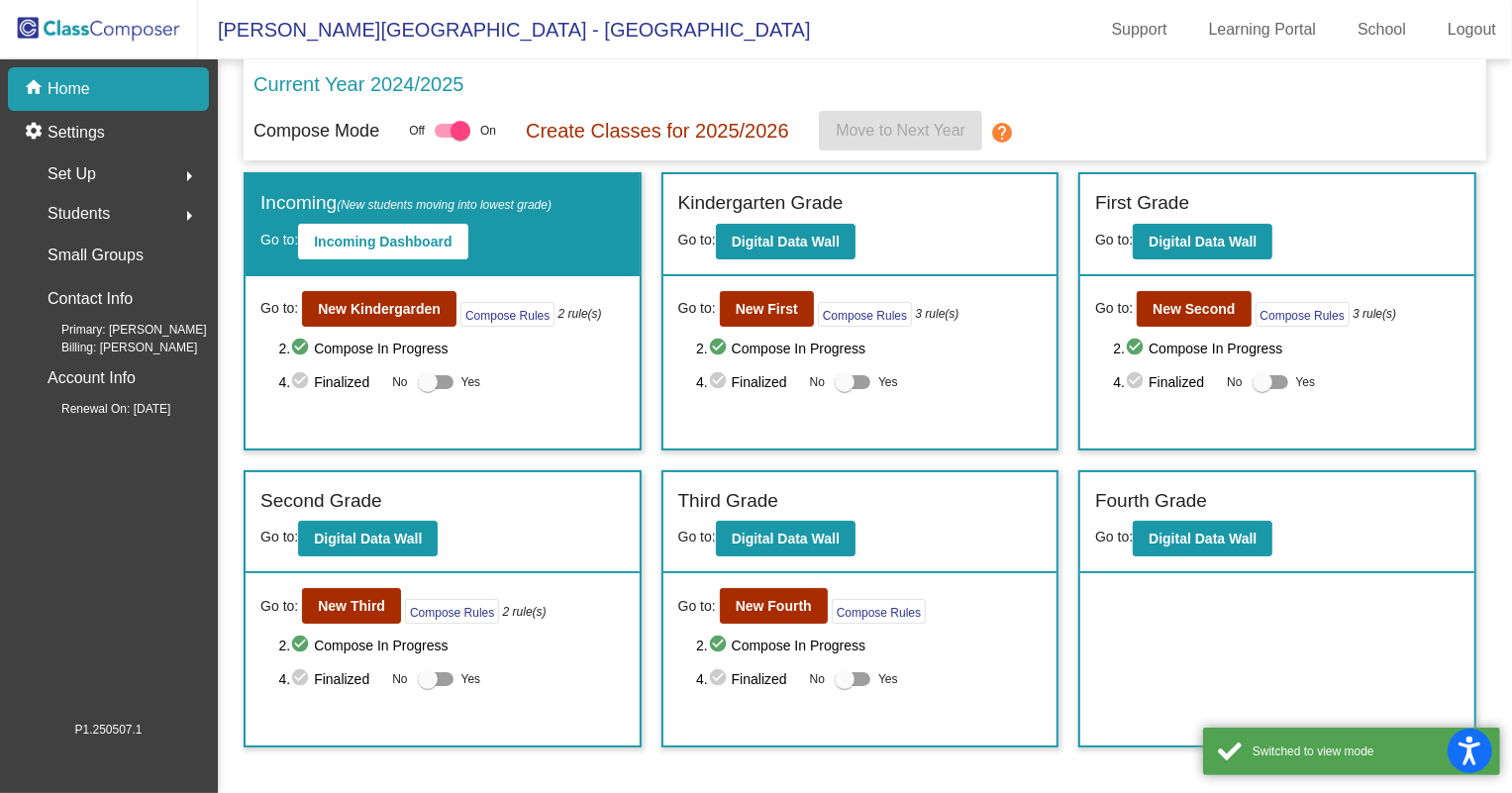 click on "Set Up" 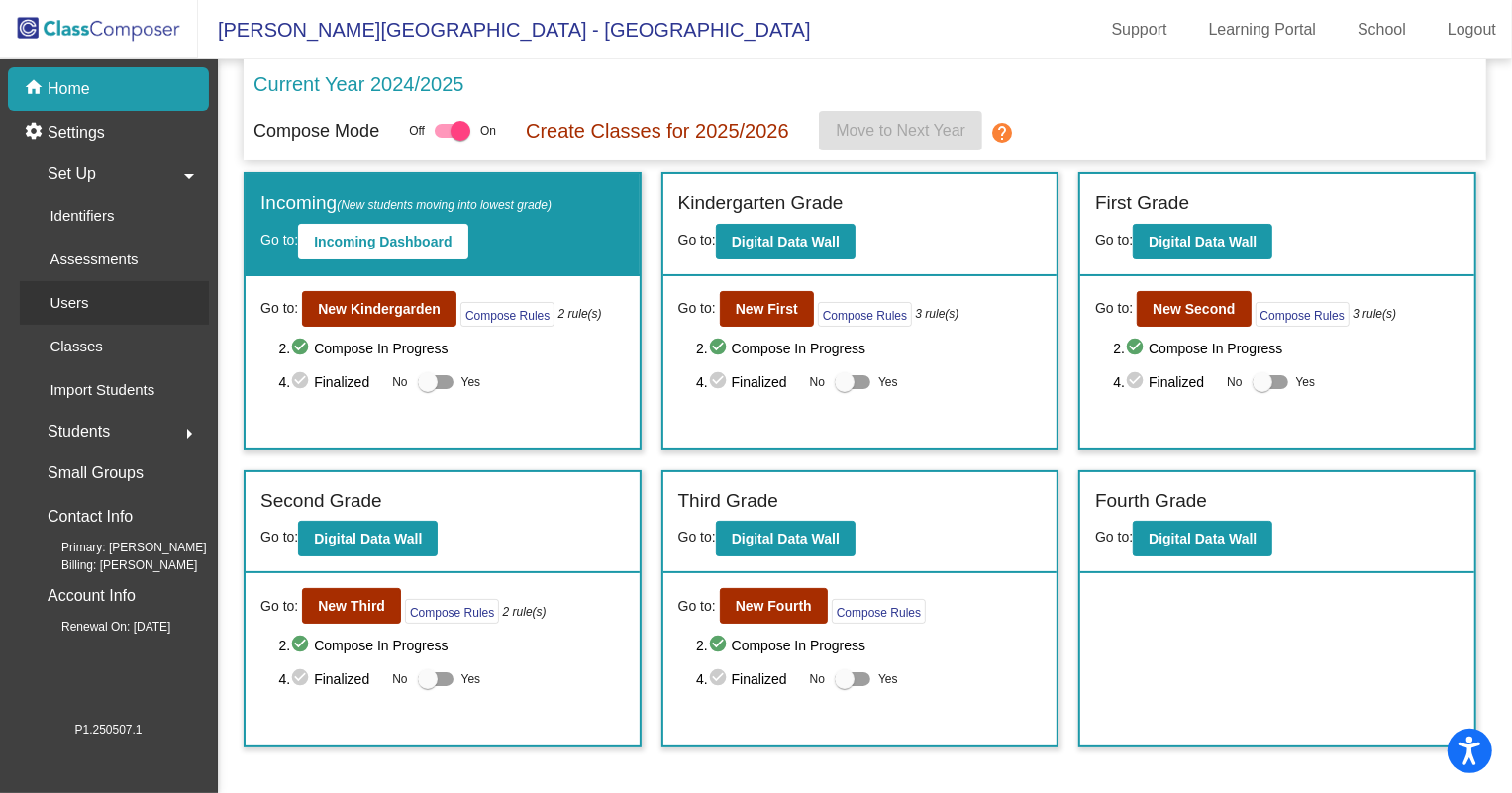 click on "Users" 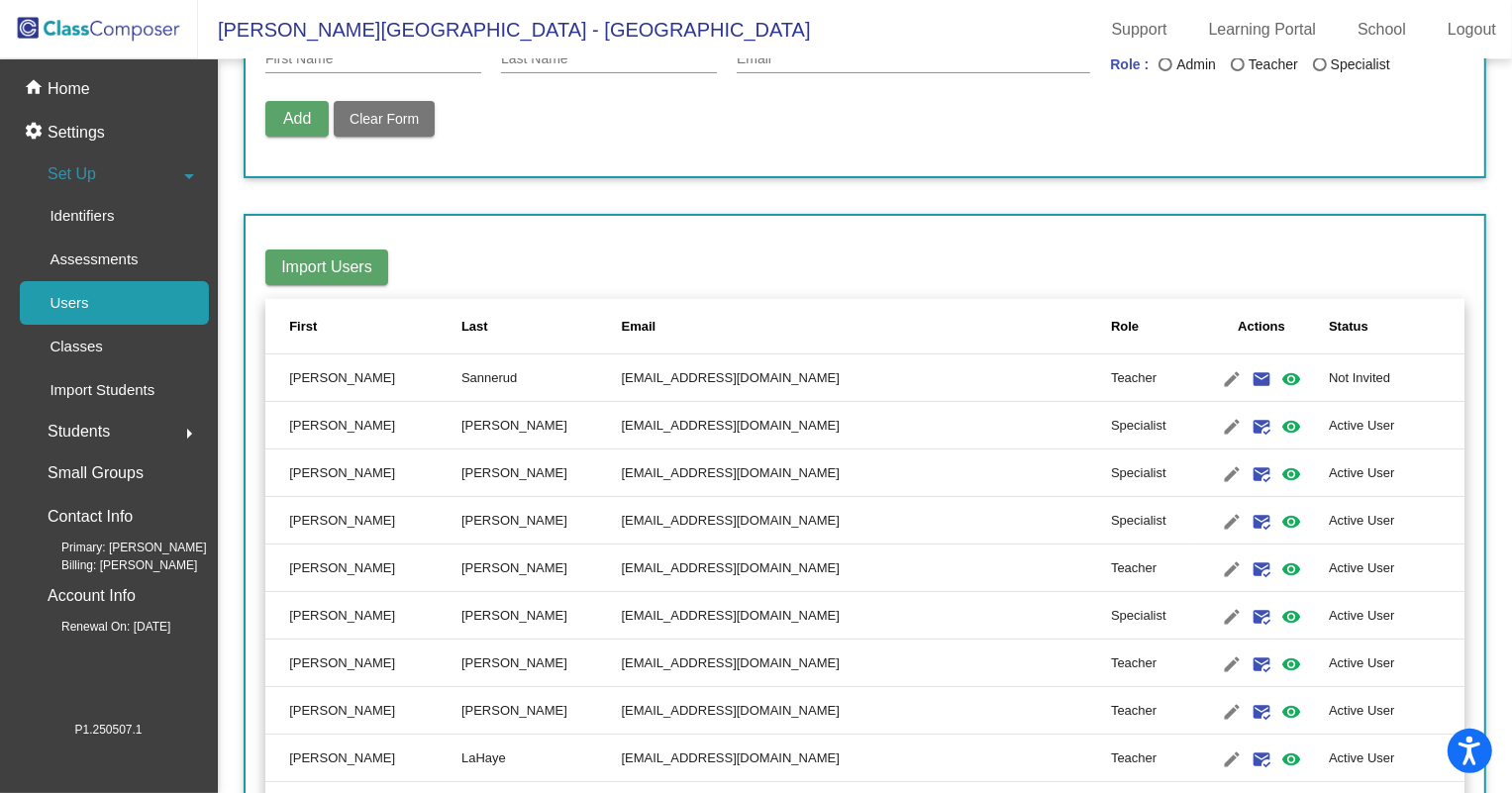 scroll, scrollTop: 179, scrollLeft: 0, axis: vertical 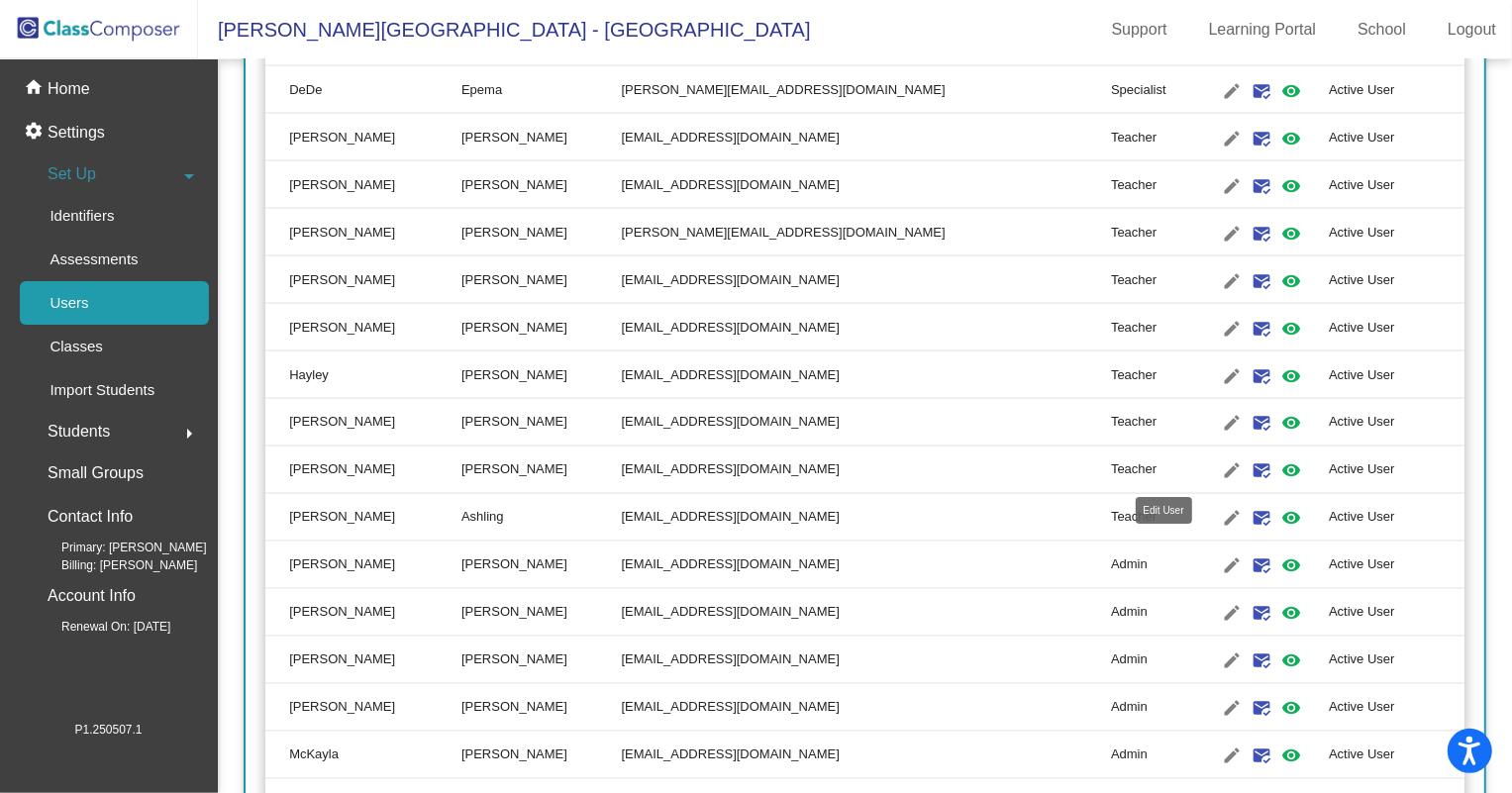 click on "edit" 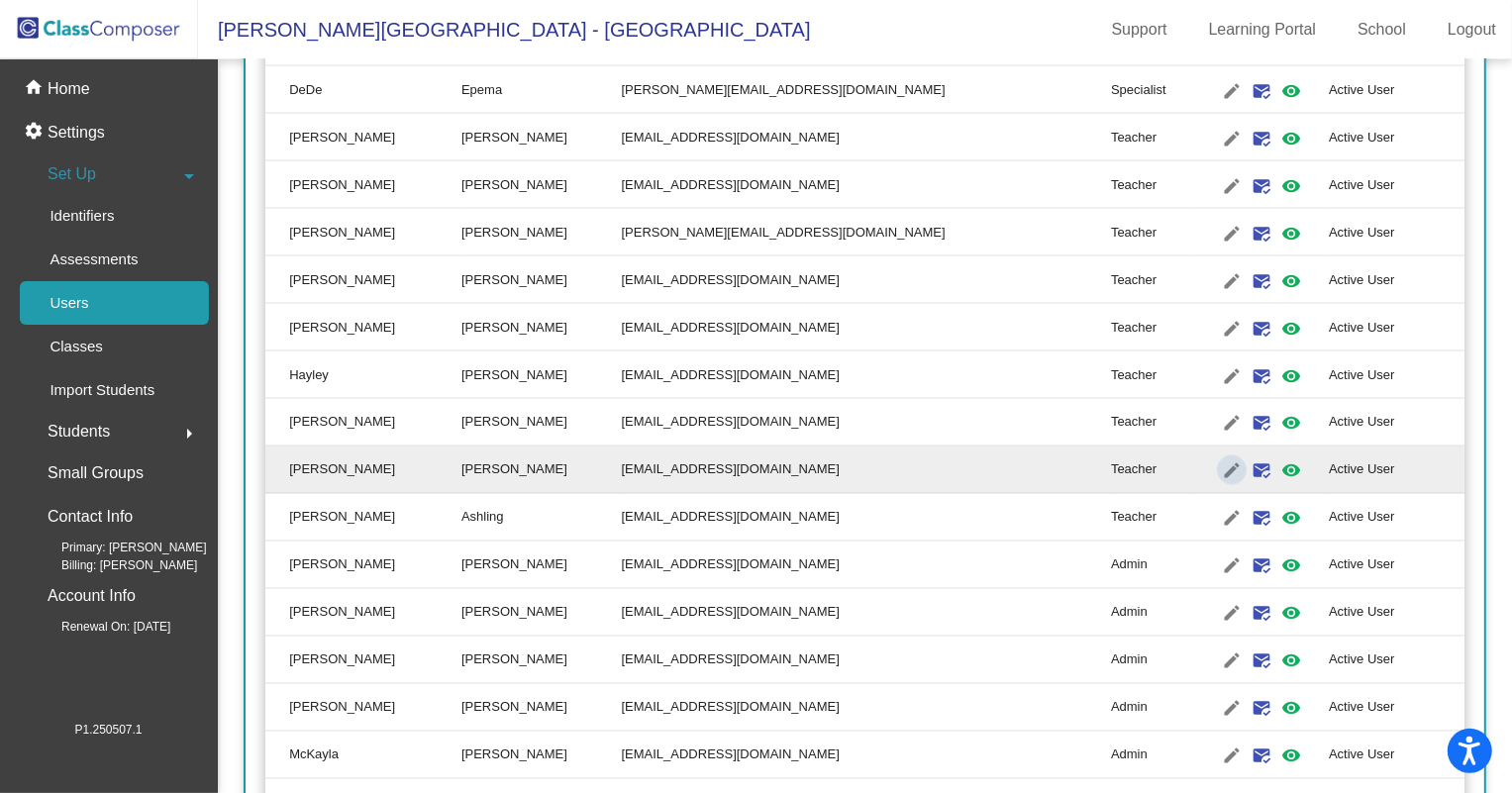 type on "[PERSON_NAME]" 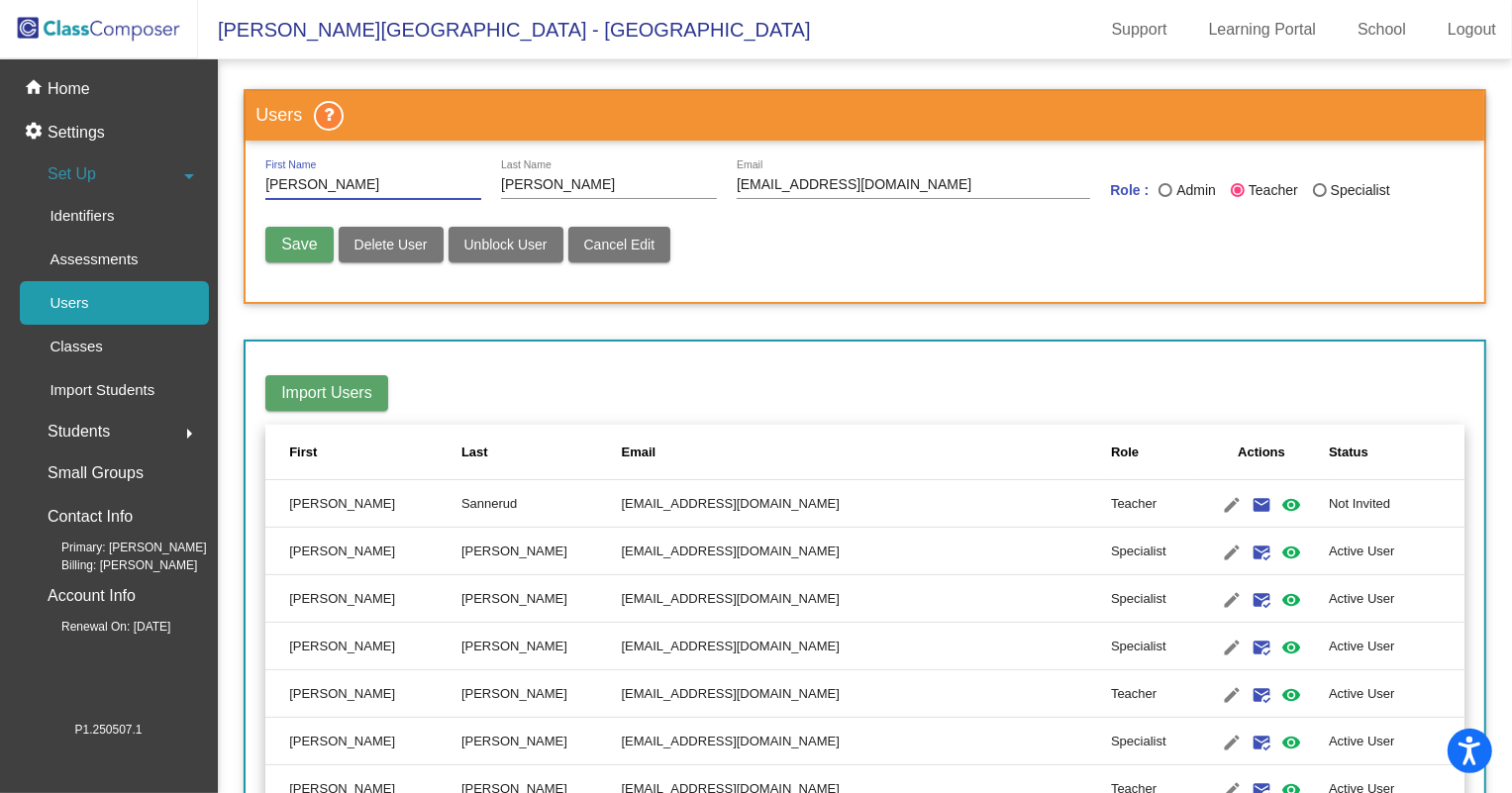 click on "Delete User" at bounding box center [391, 245] 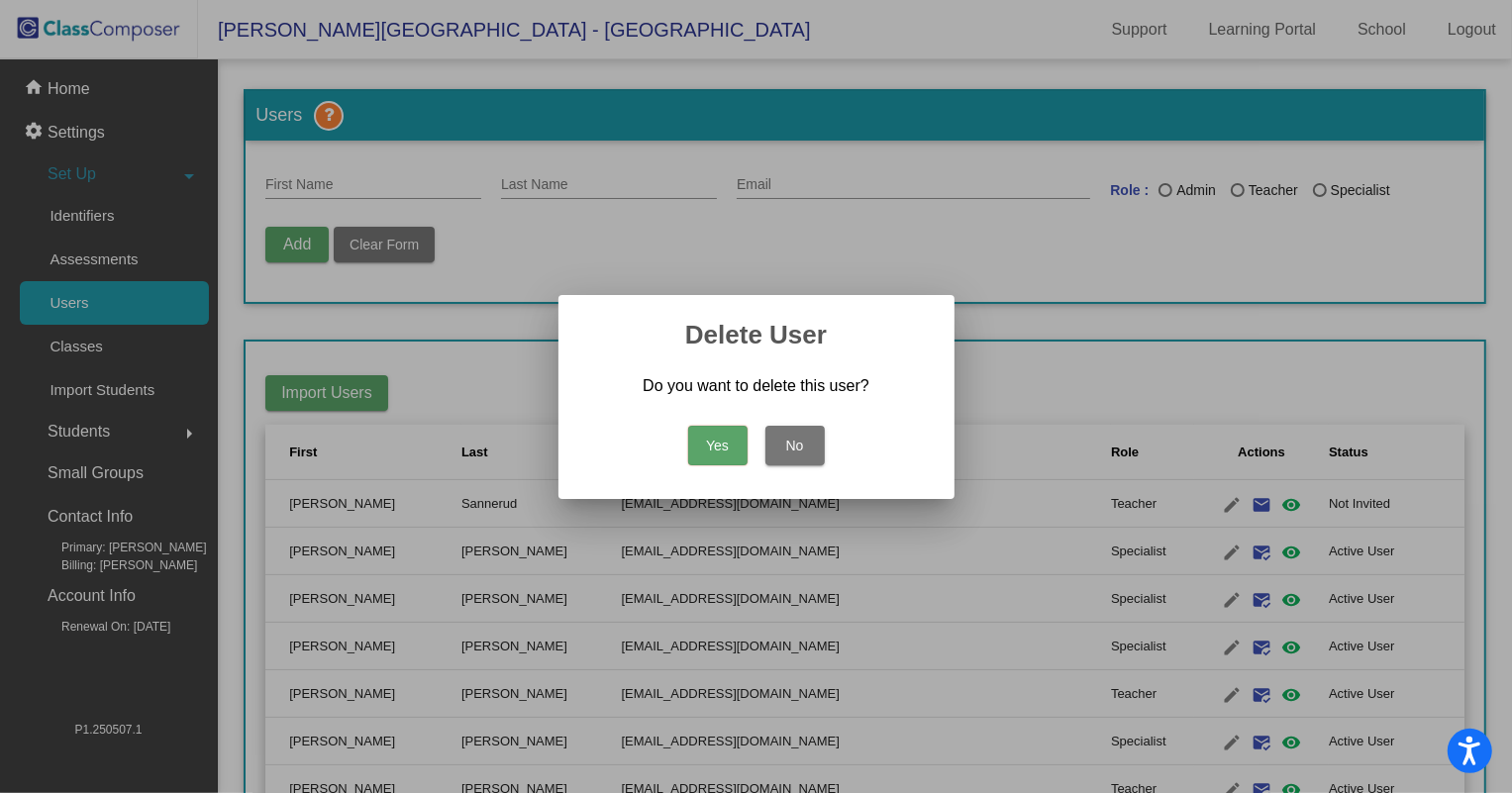 click on "Yes" at bounding box center (718, 446) 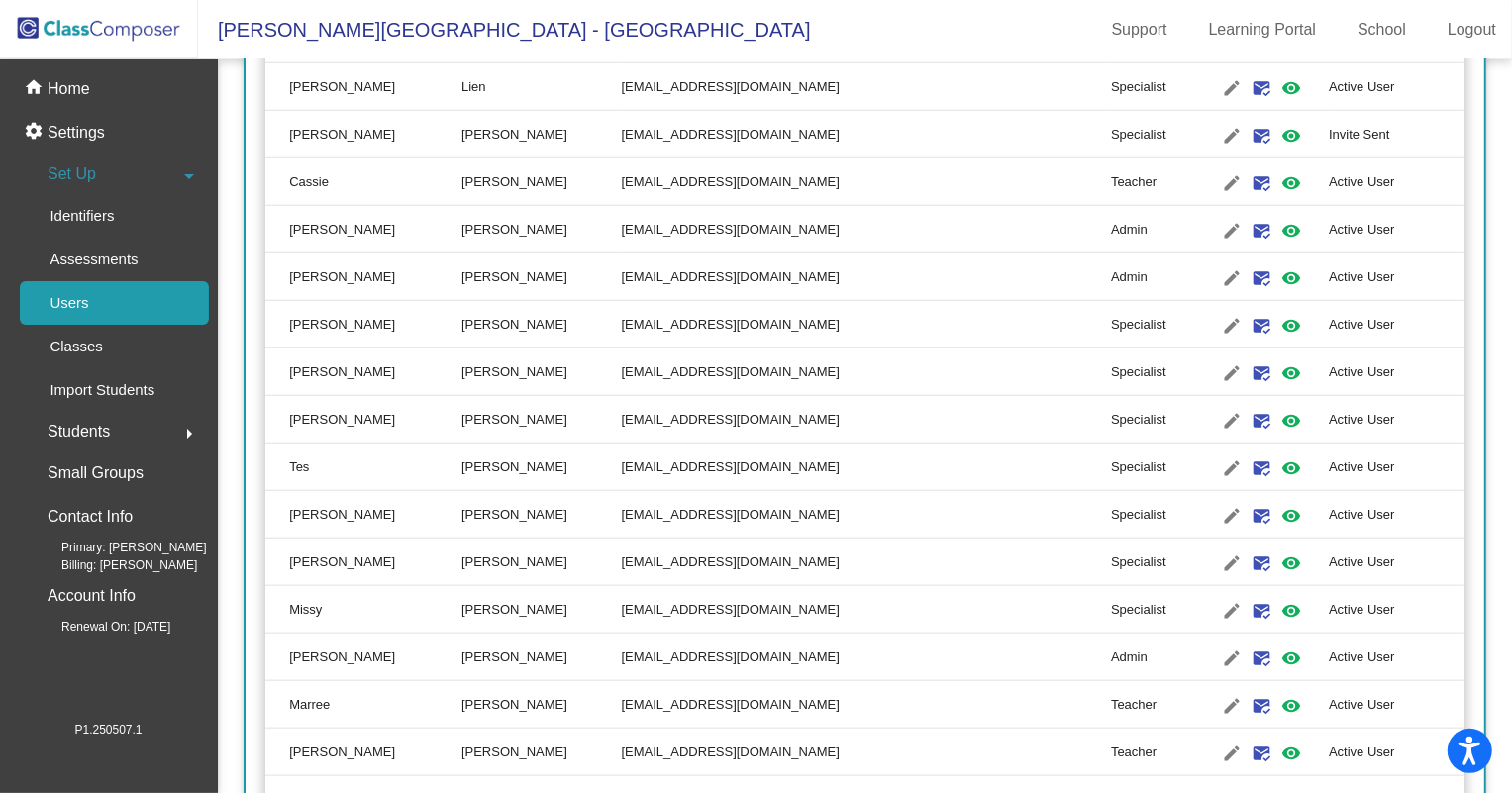 scroll, scrollTop: 1349, scrollLeft: 0, axis: vertical 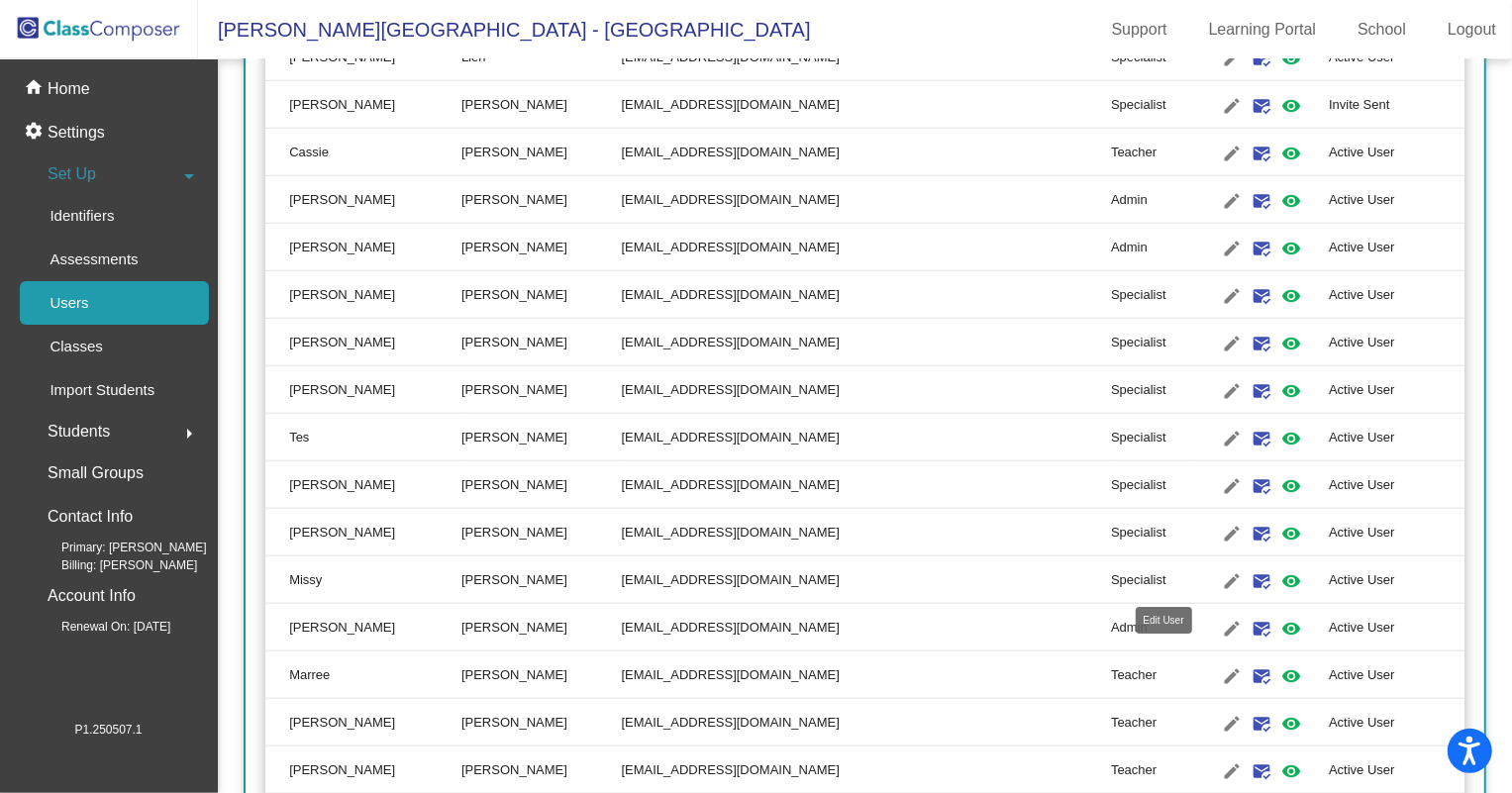 click on "edit" 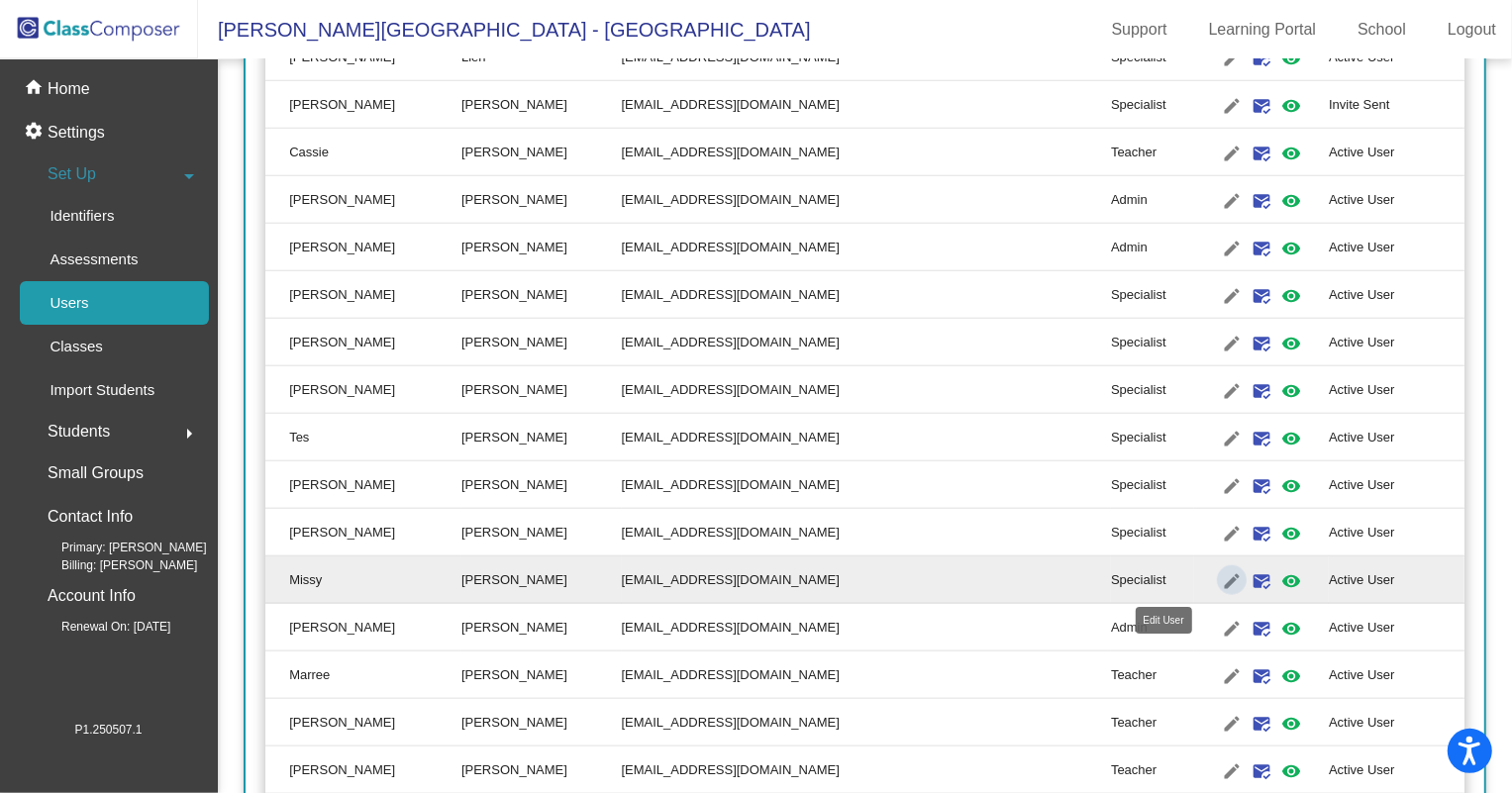 type on "Missy" 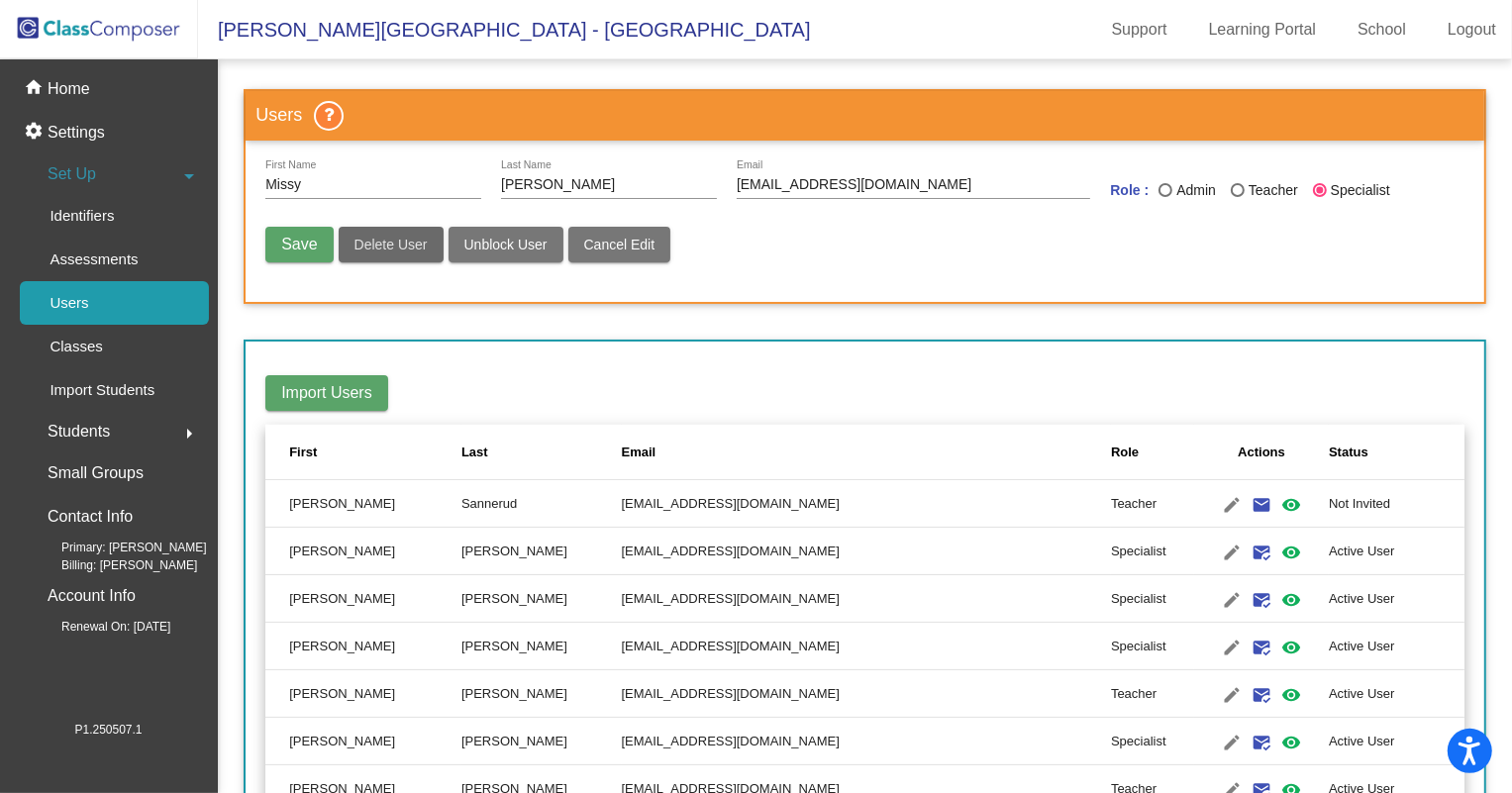 click on "Delete User" at bounding box center [391, 245] 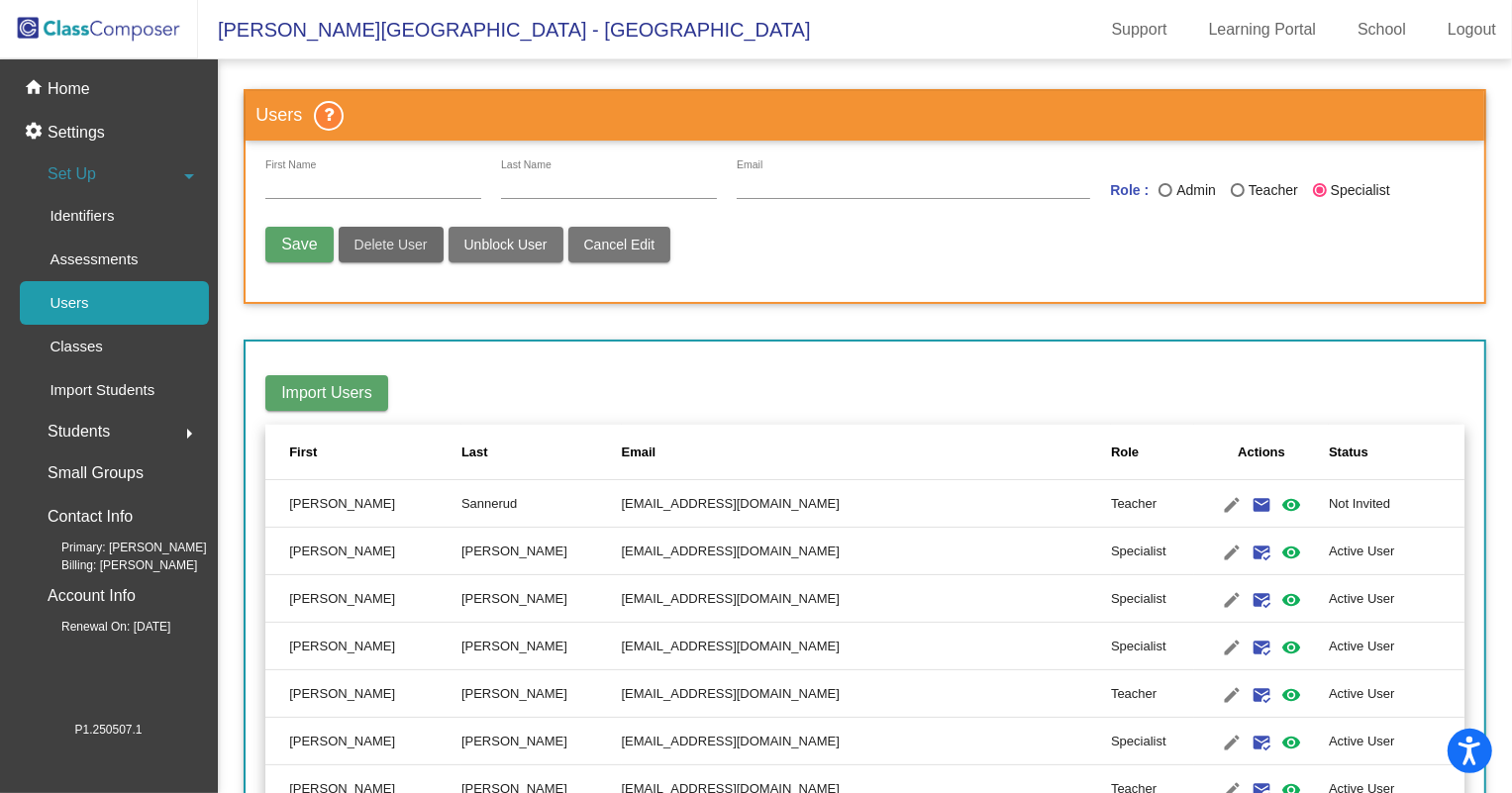 radio on "false" 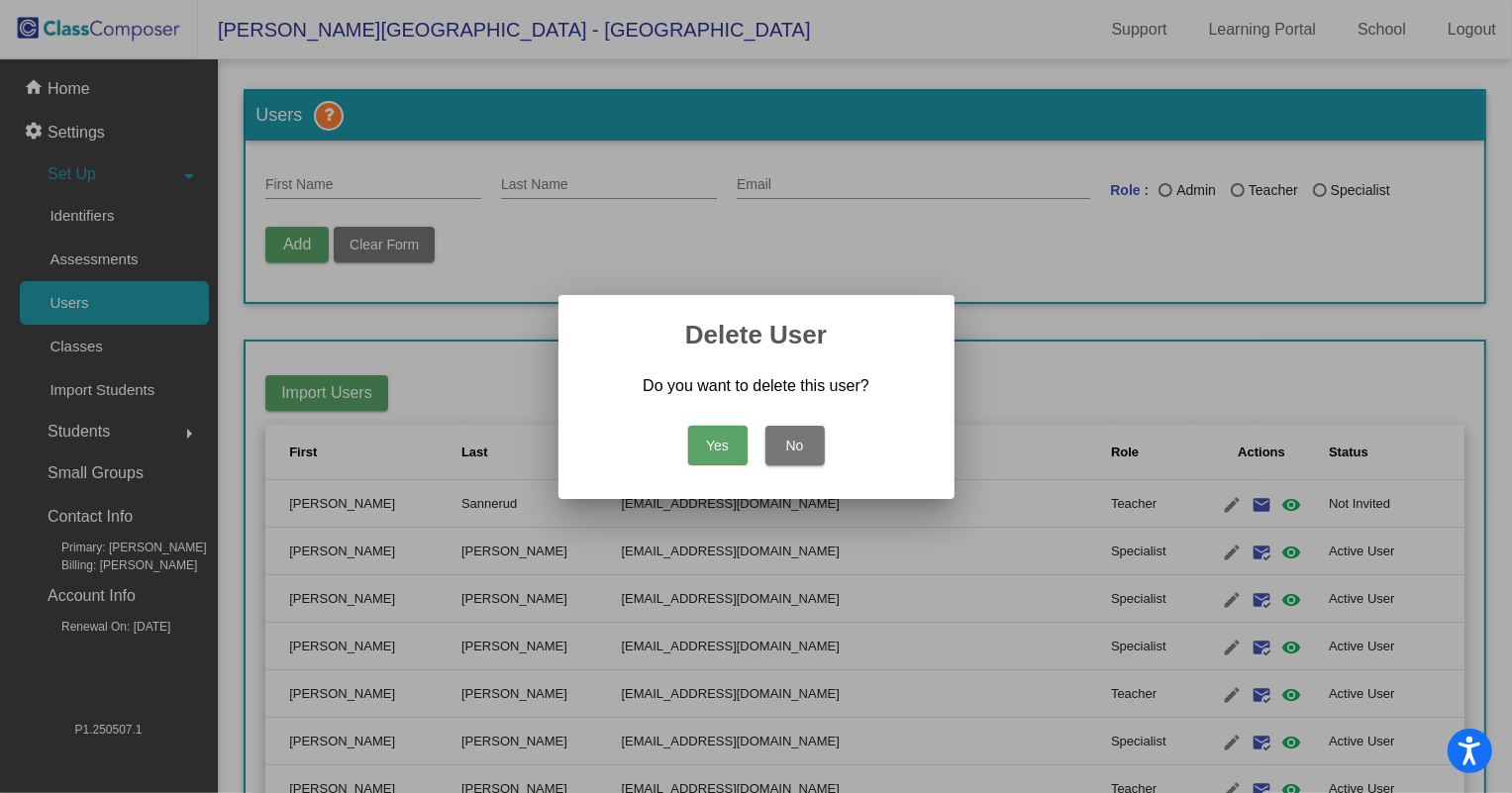 click on "Yes" at bounding box center [718, 446] 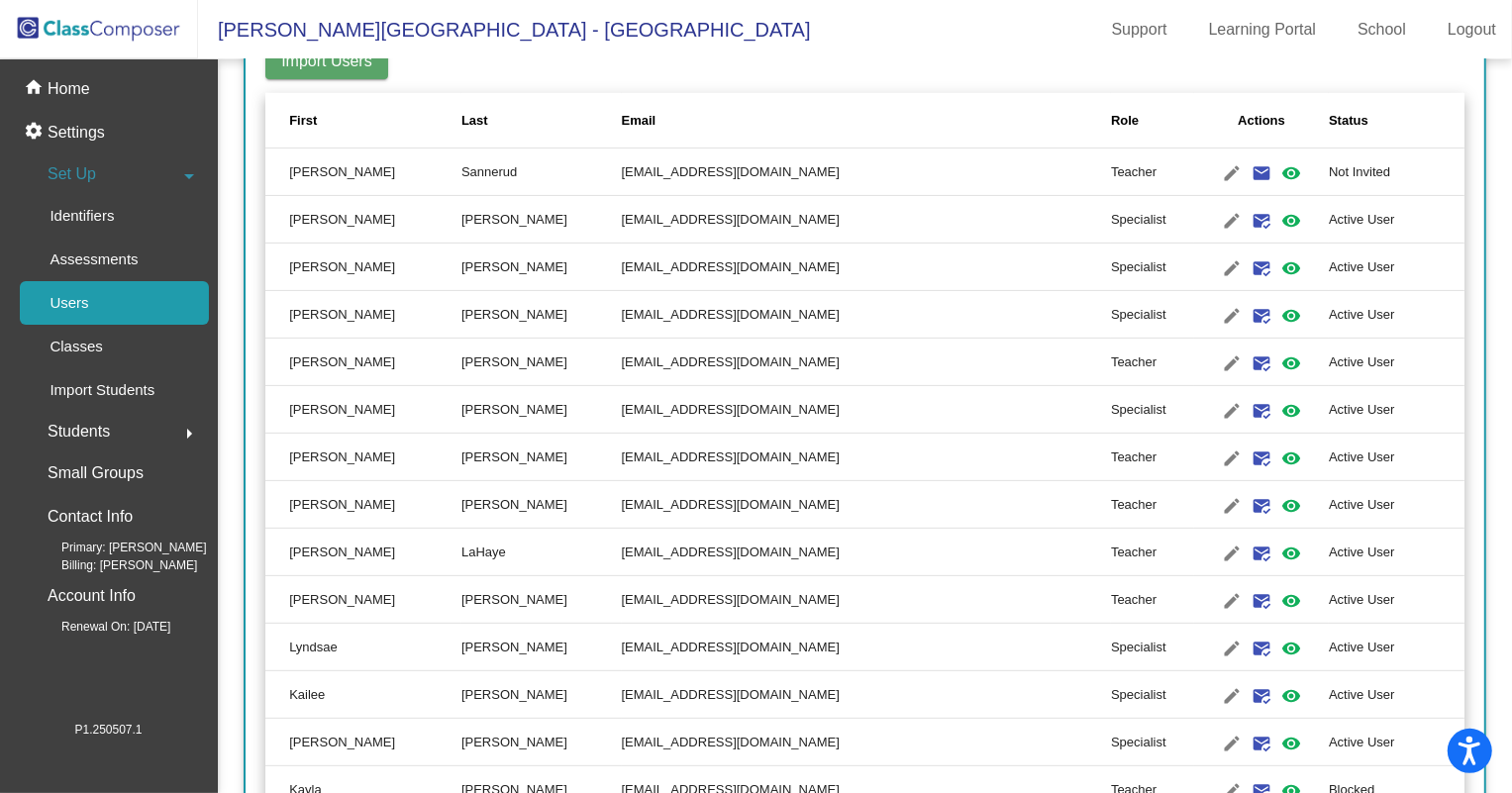 scroll, scrollTop: 154, scrollLeft: 0, axis: vertical 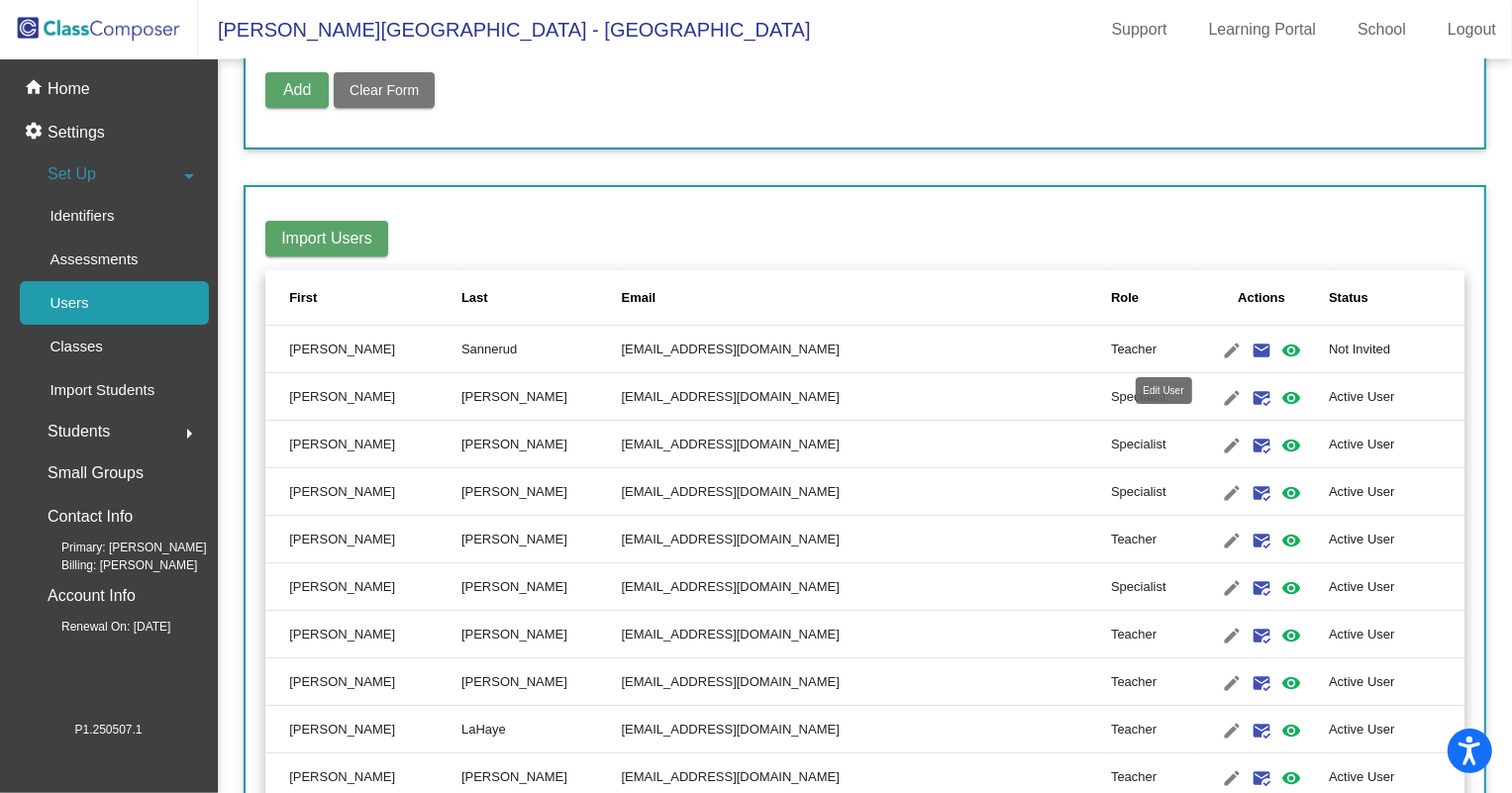 click on "edit" 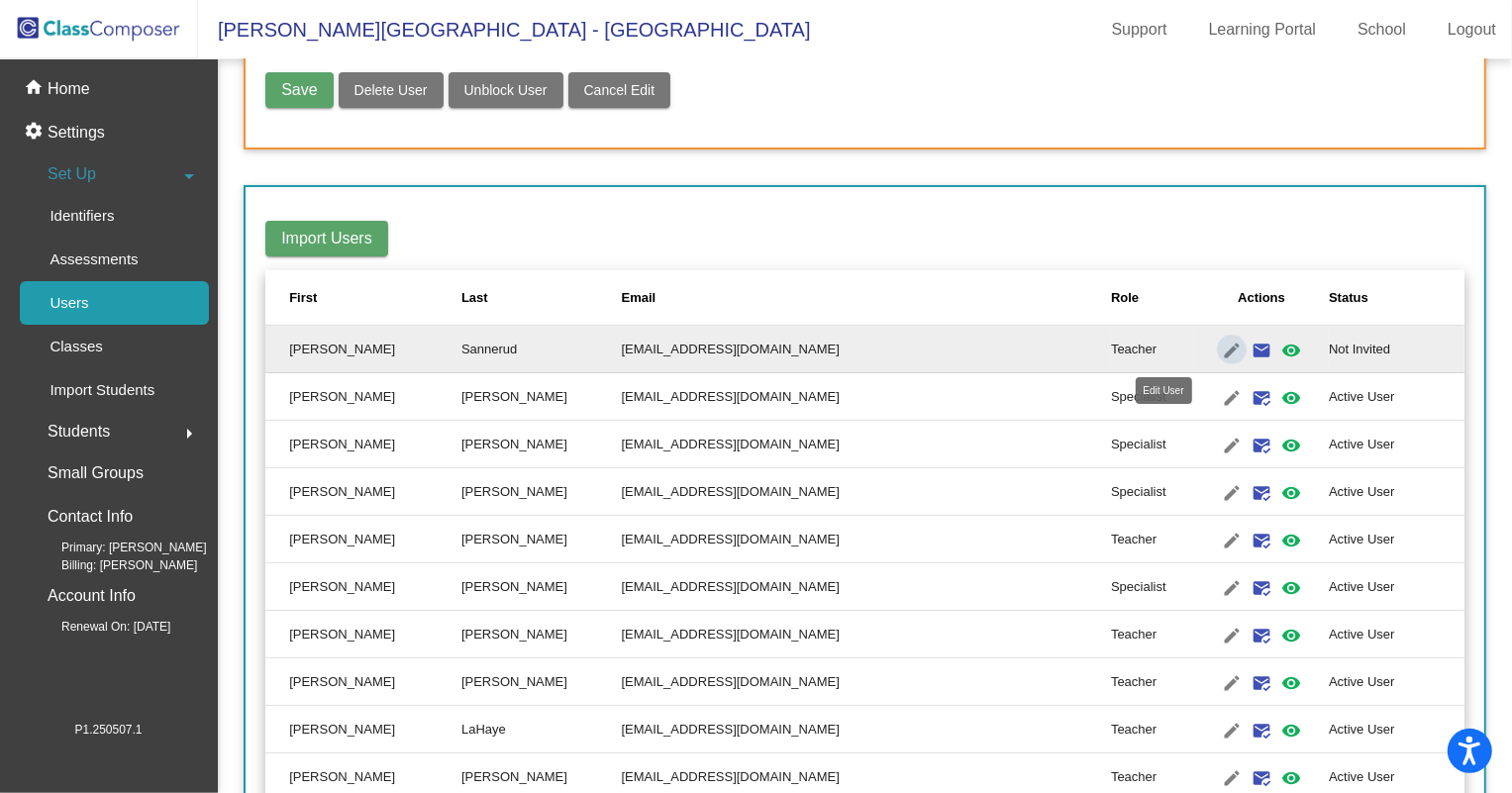 type on "[PERSON_NAME]" 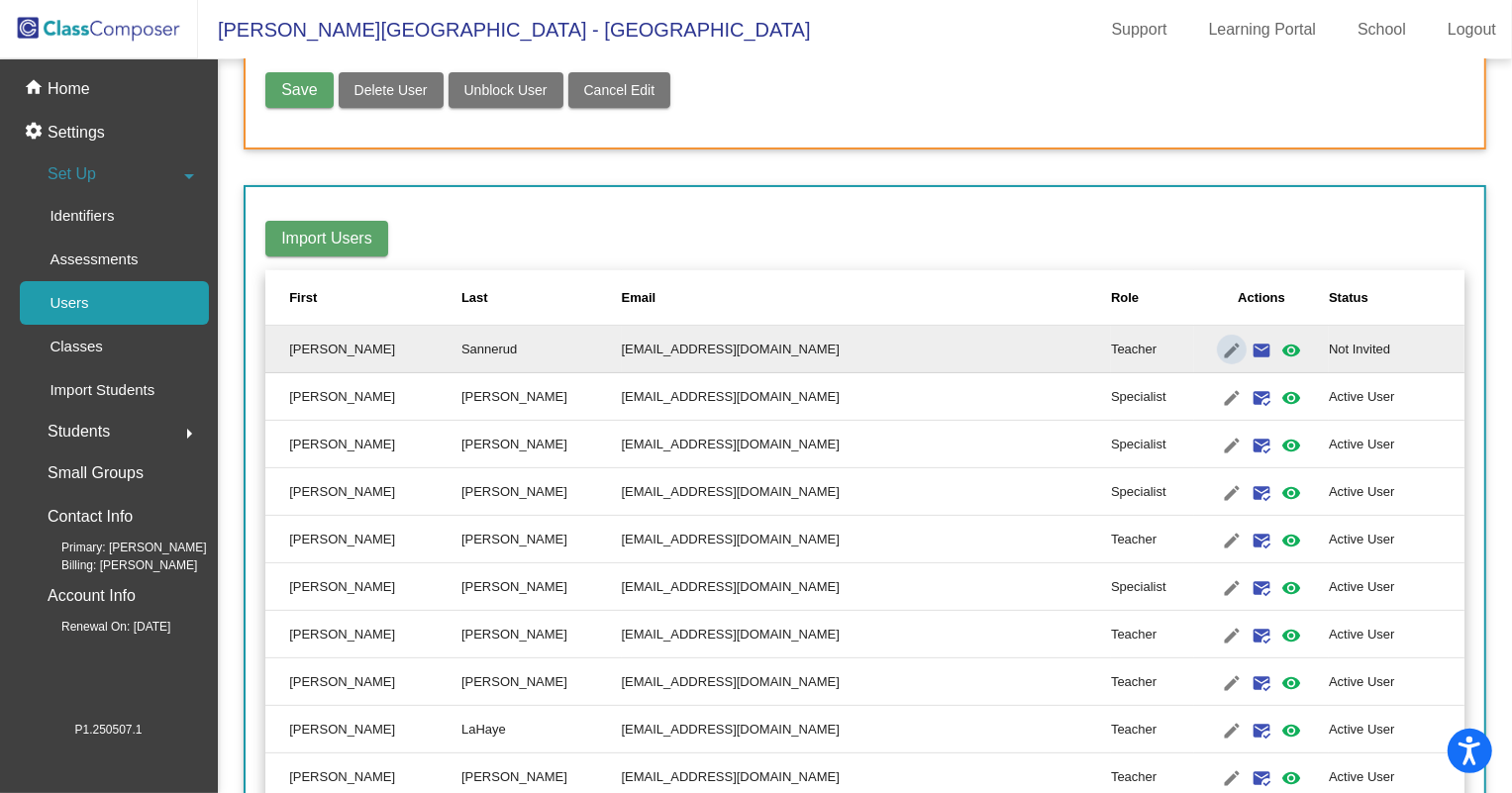 scroll, scrollTop: 0, scrollLeft: 0, axis: both 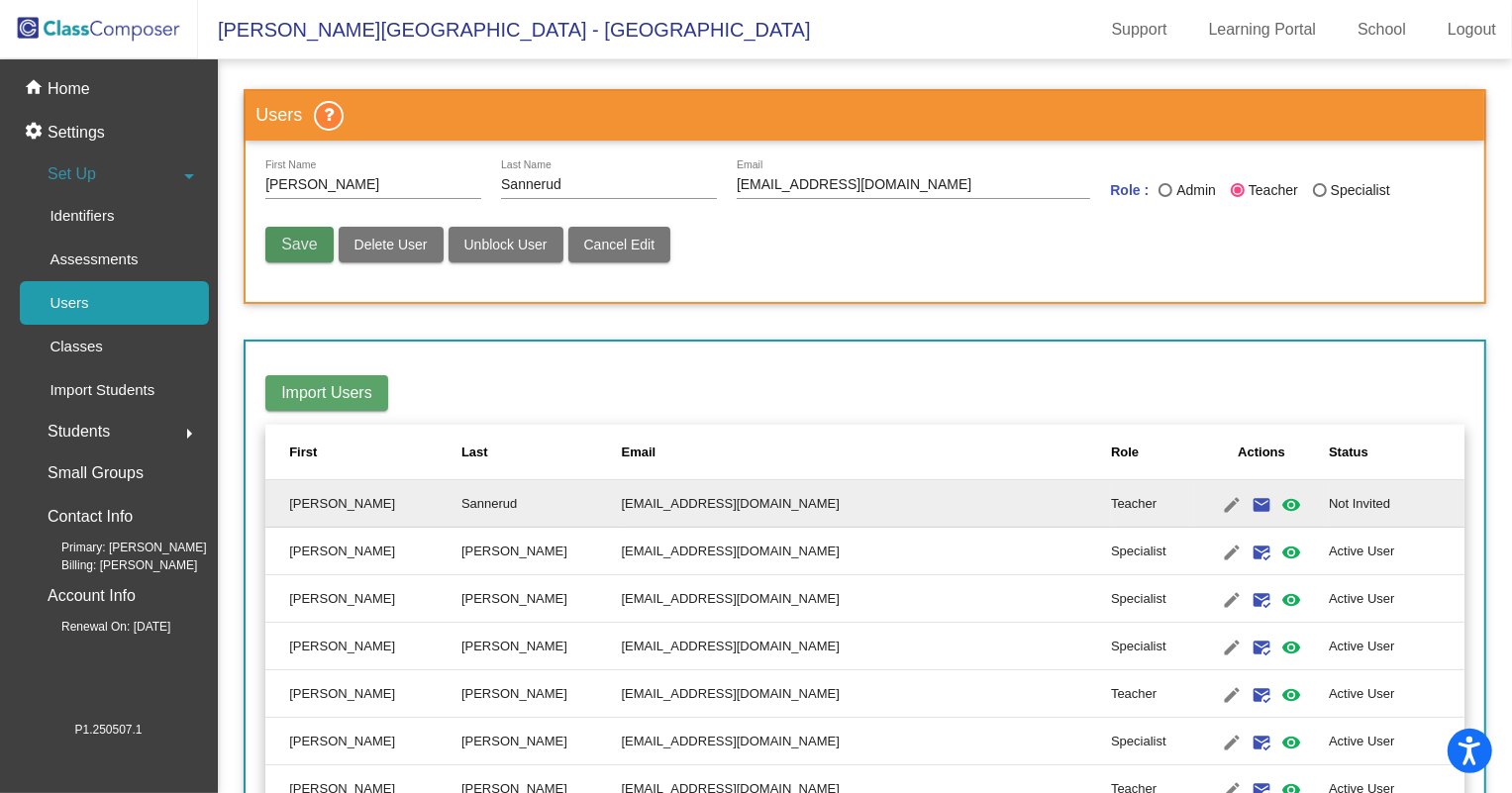 click on "Save" at bounding box center (299, 245) 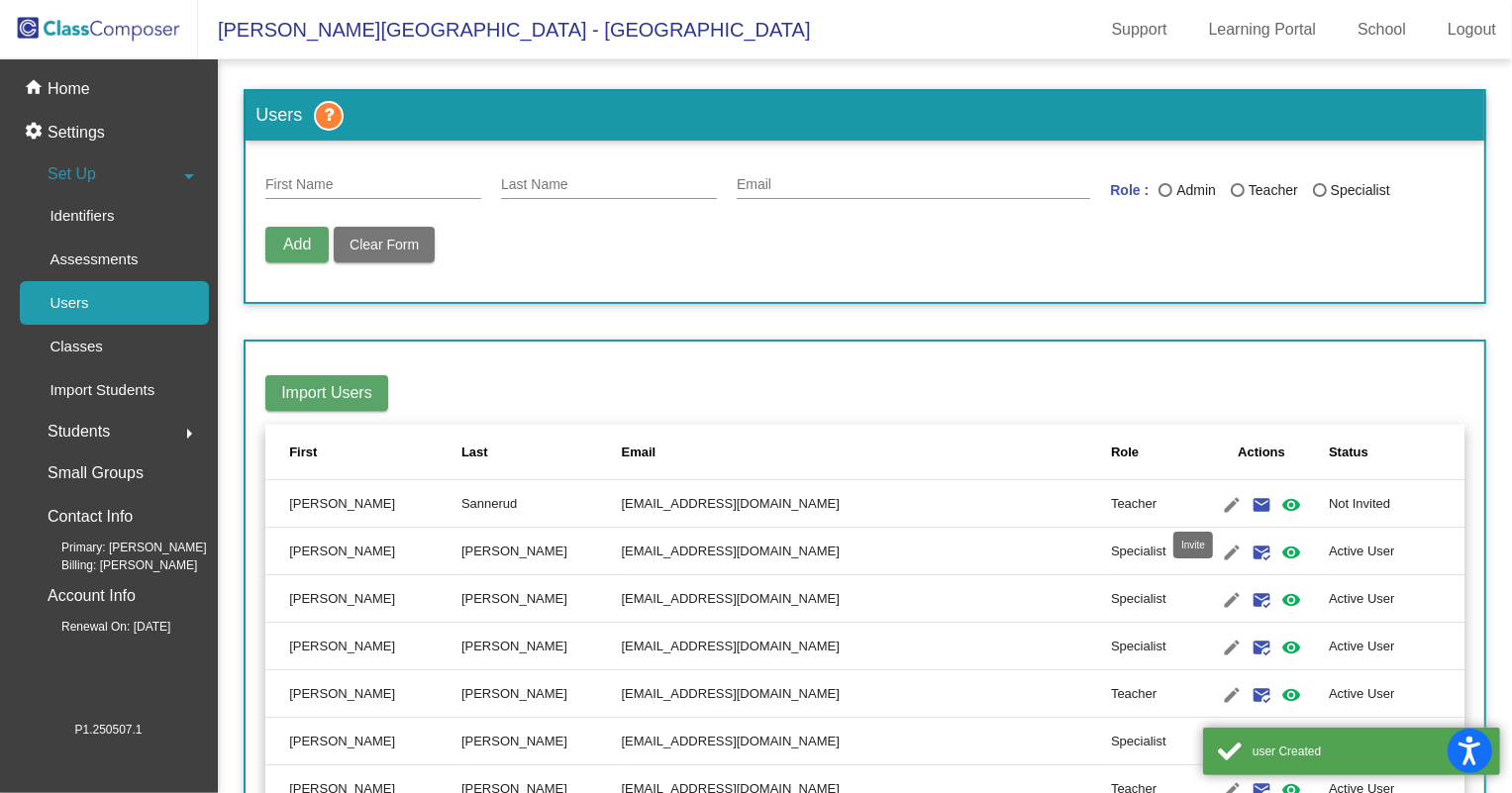 click on "email" 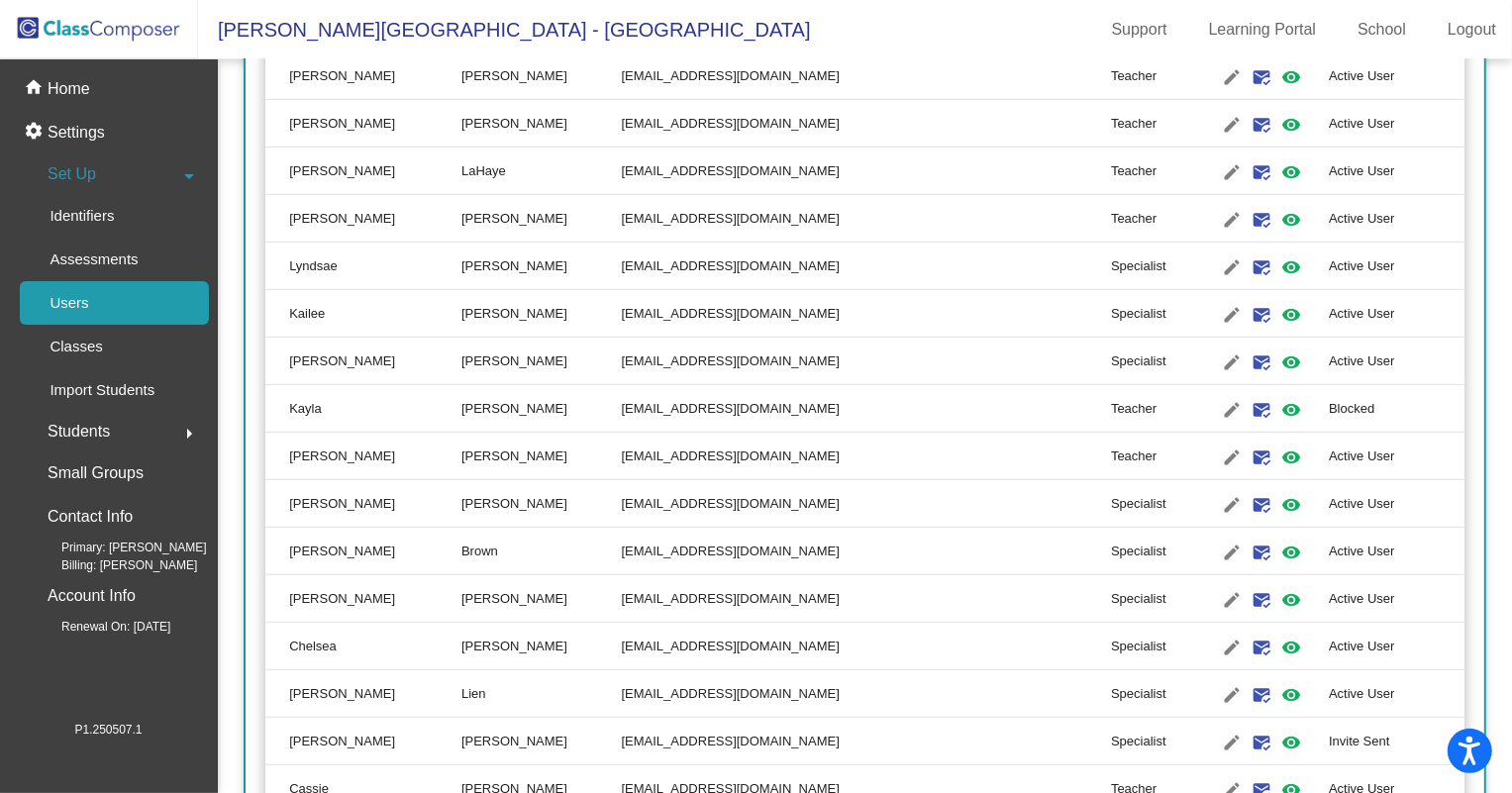 scroll, scrollTop: 720, scrollLeft: 0, axis: vertical 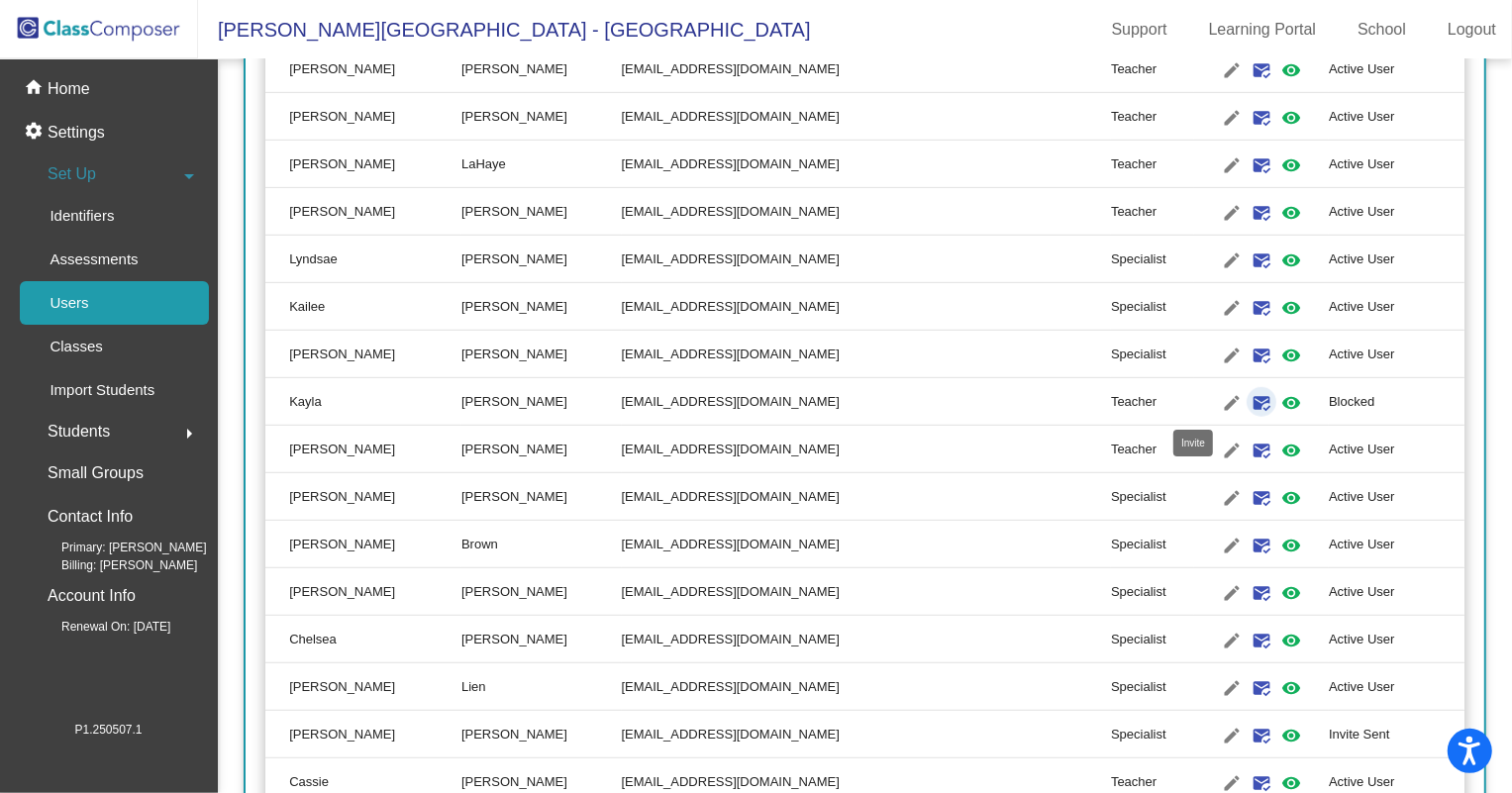 click on "mark_email_read" 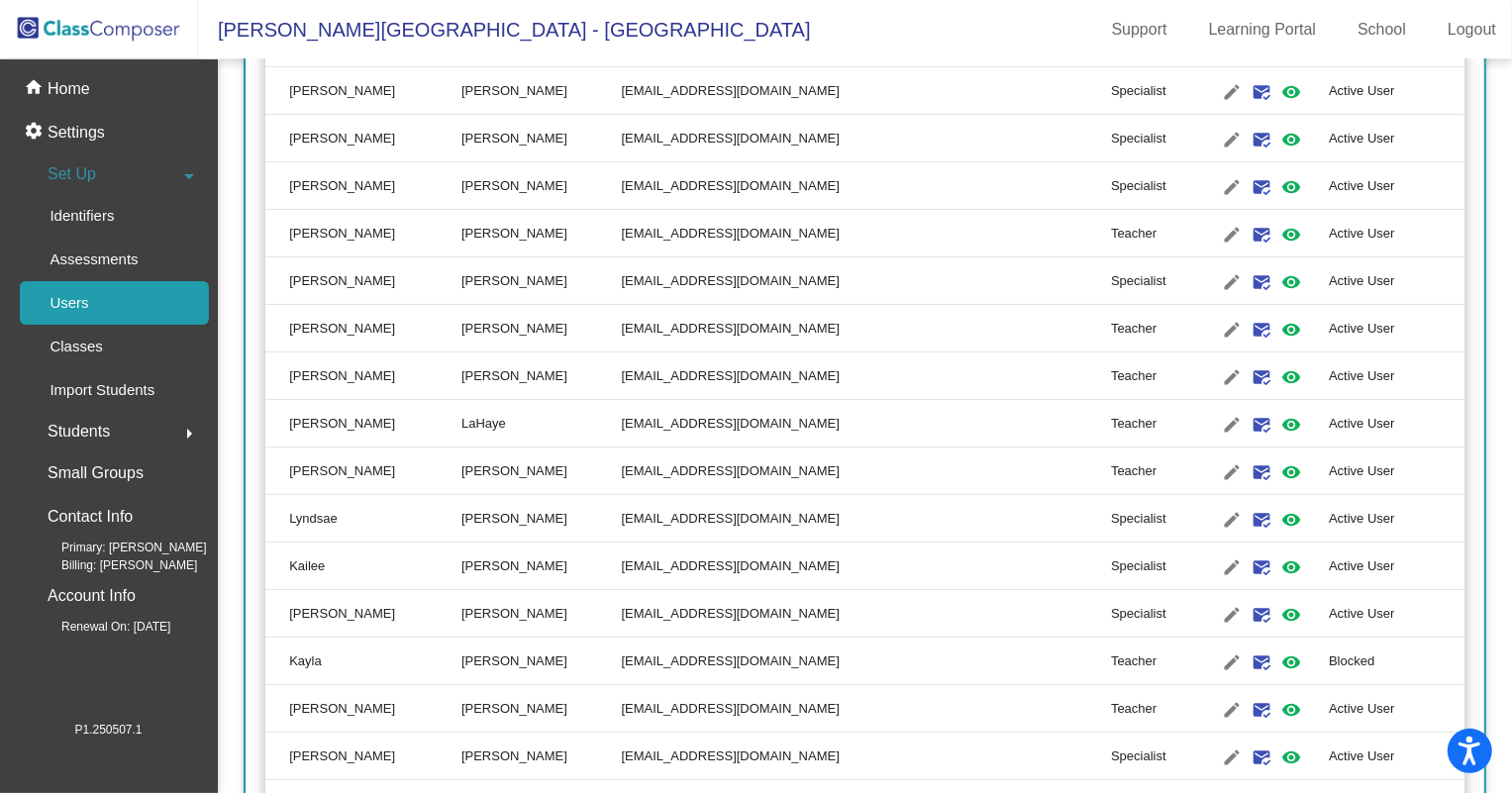 scroll, scrollTop: 425, scrollLeft: 0, axis: vertical 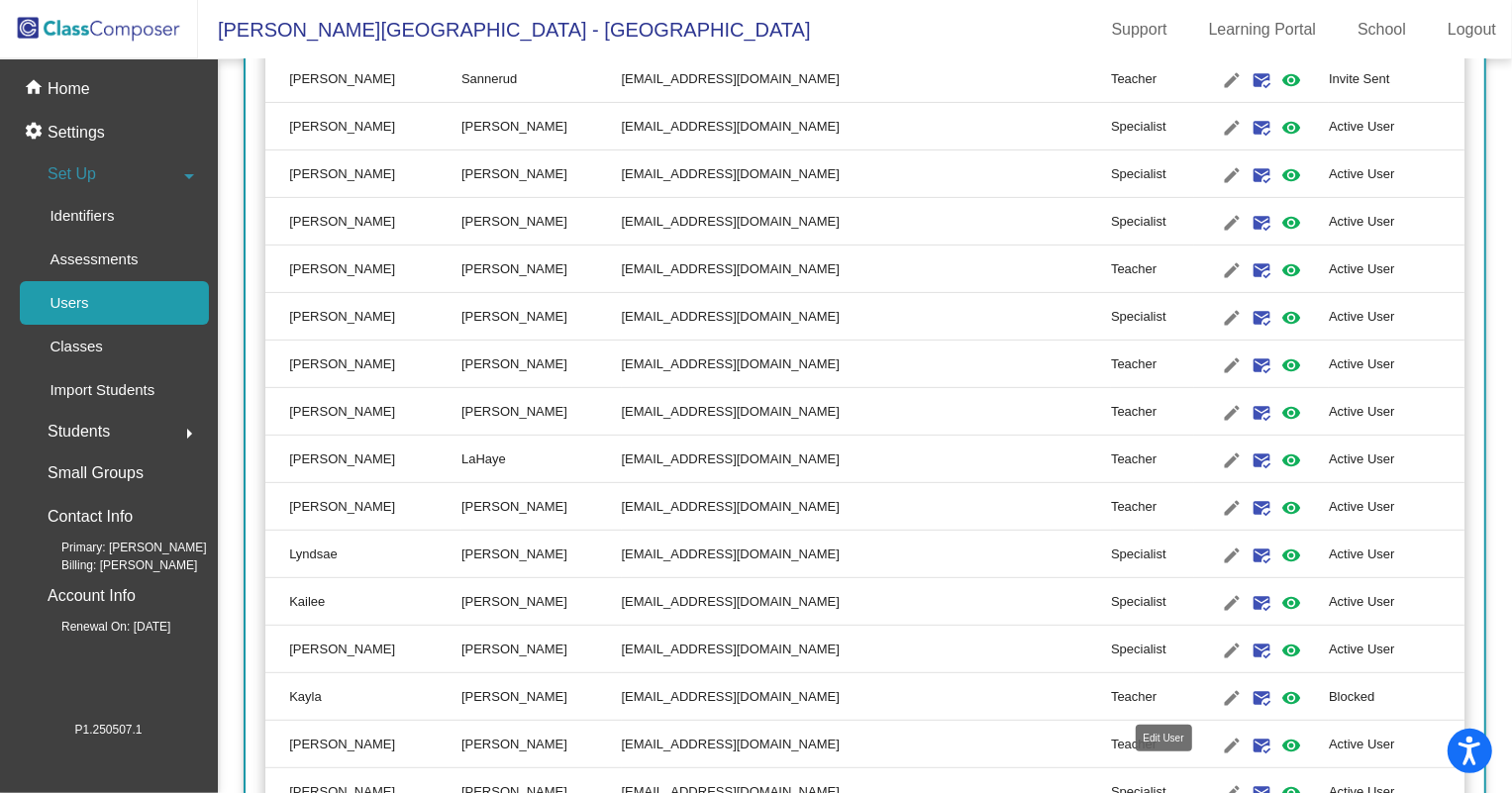 click on "edit" 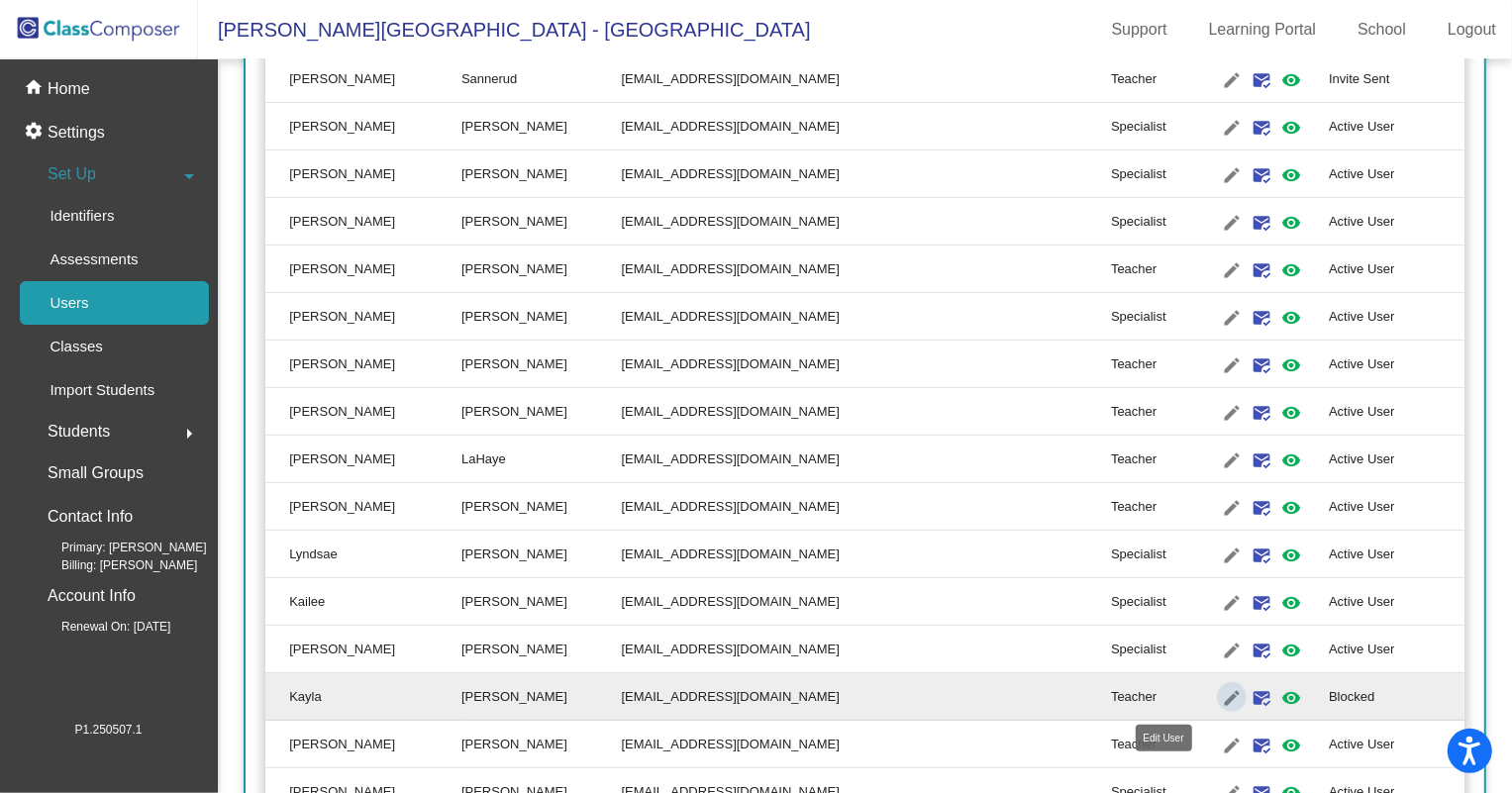 type on "Kayla" 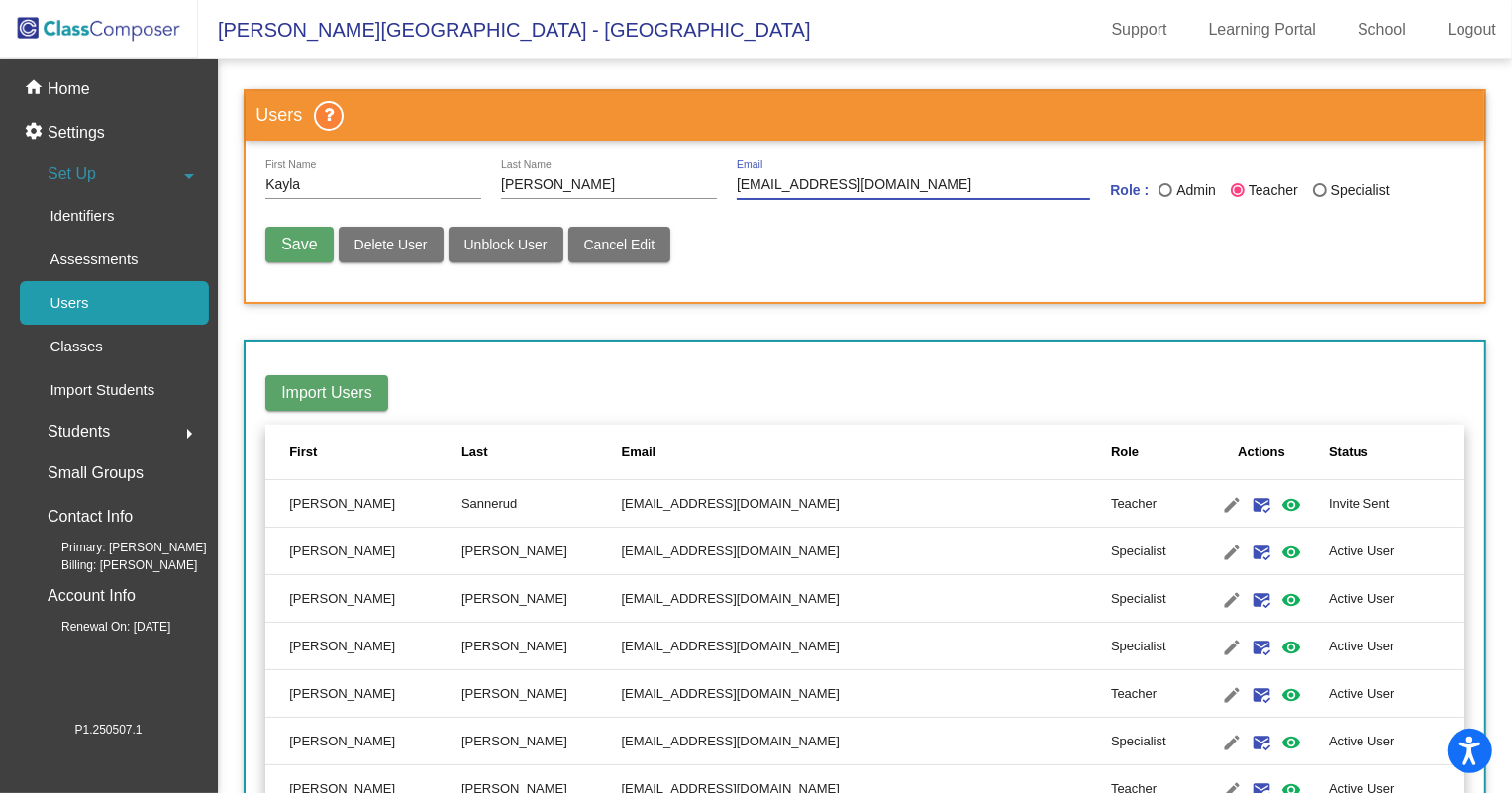 click on "[EMAIL_ADDRESS][DOMAIN_NAME]" at bounding box center [913, 185] 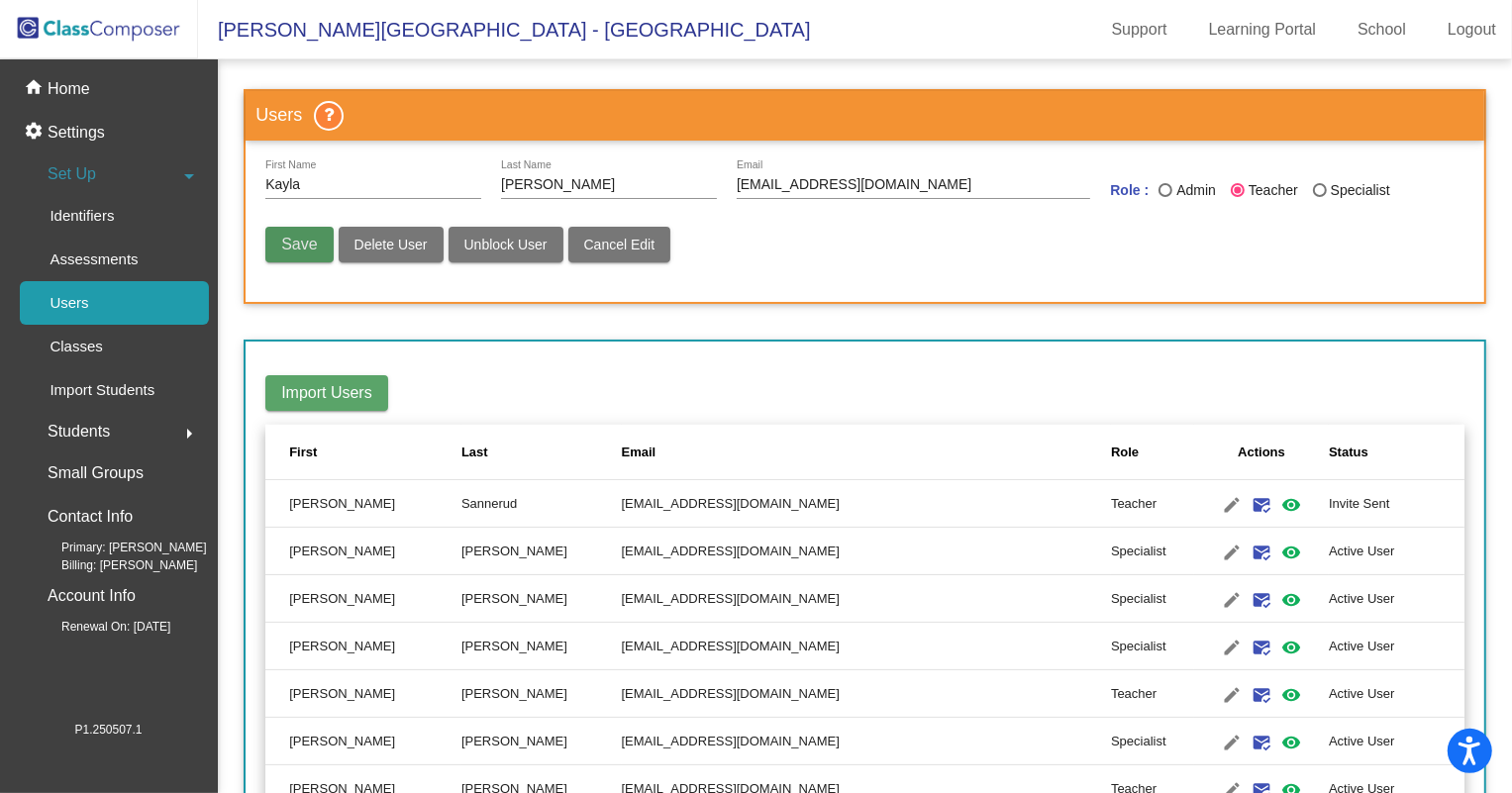 type 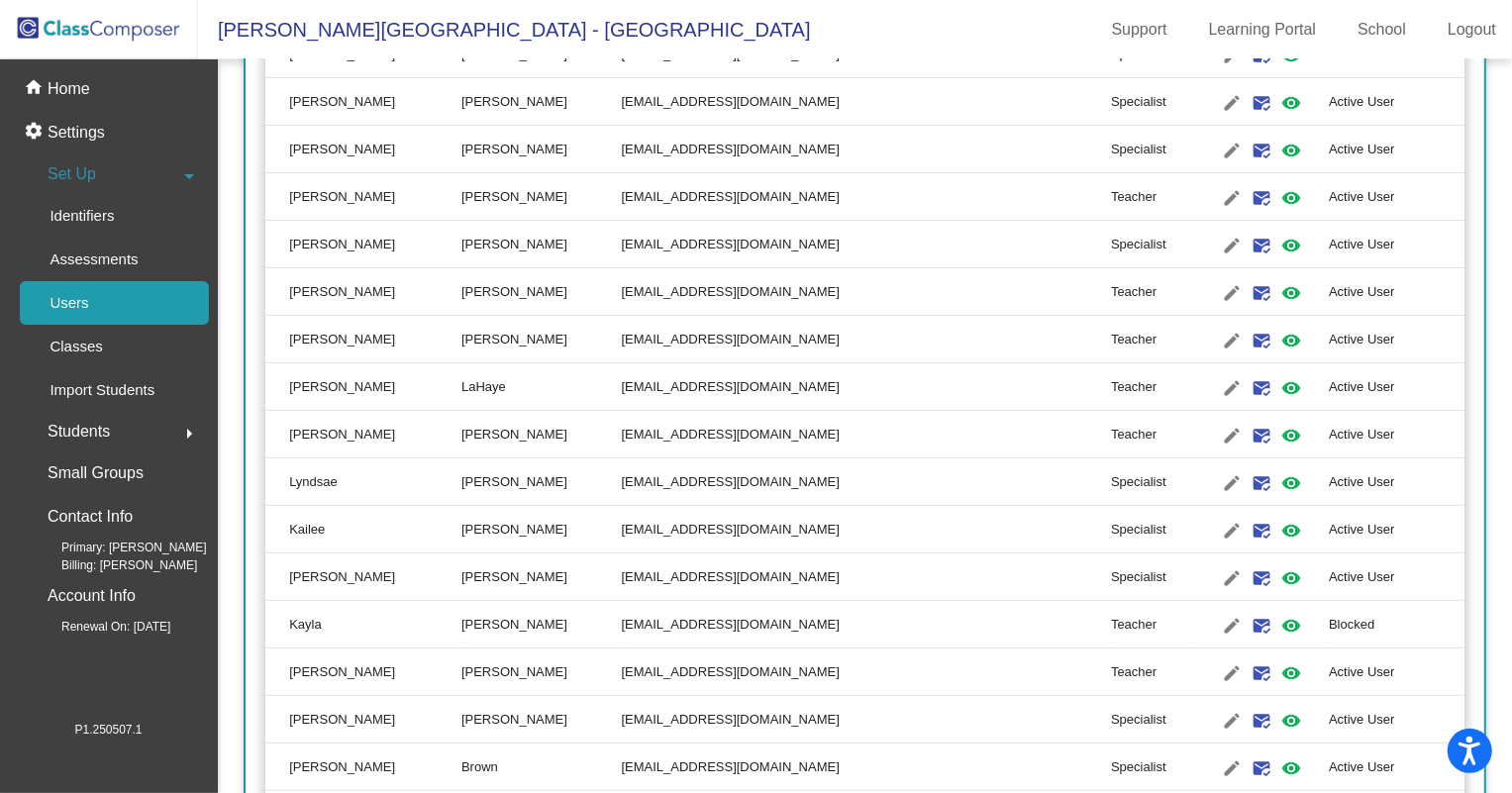 scroll, scrollTop: 540, scrollLeft: 0, axis: vertical 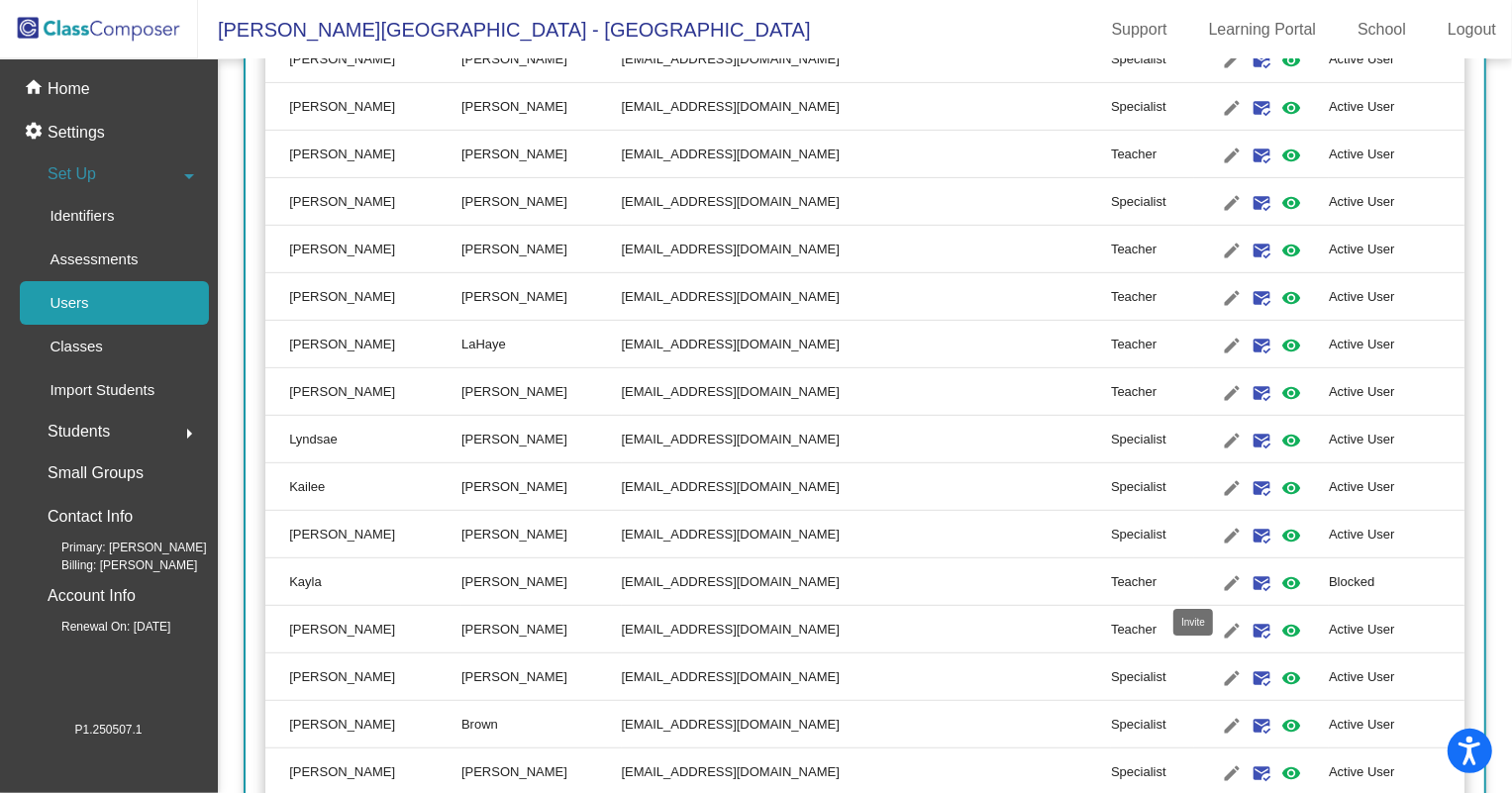 click on "mark_email_read" 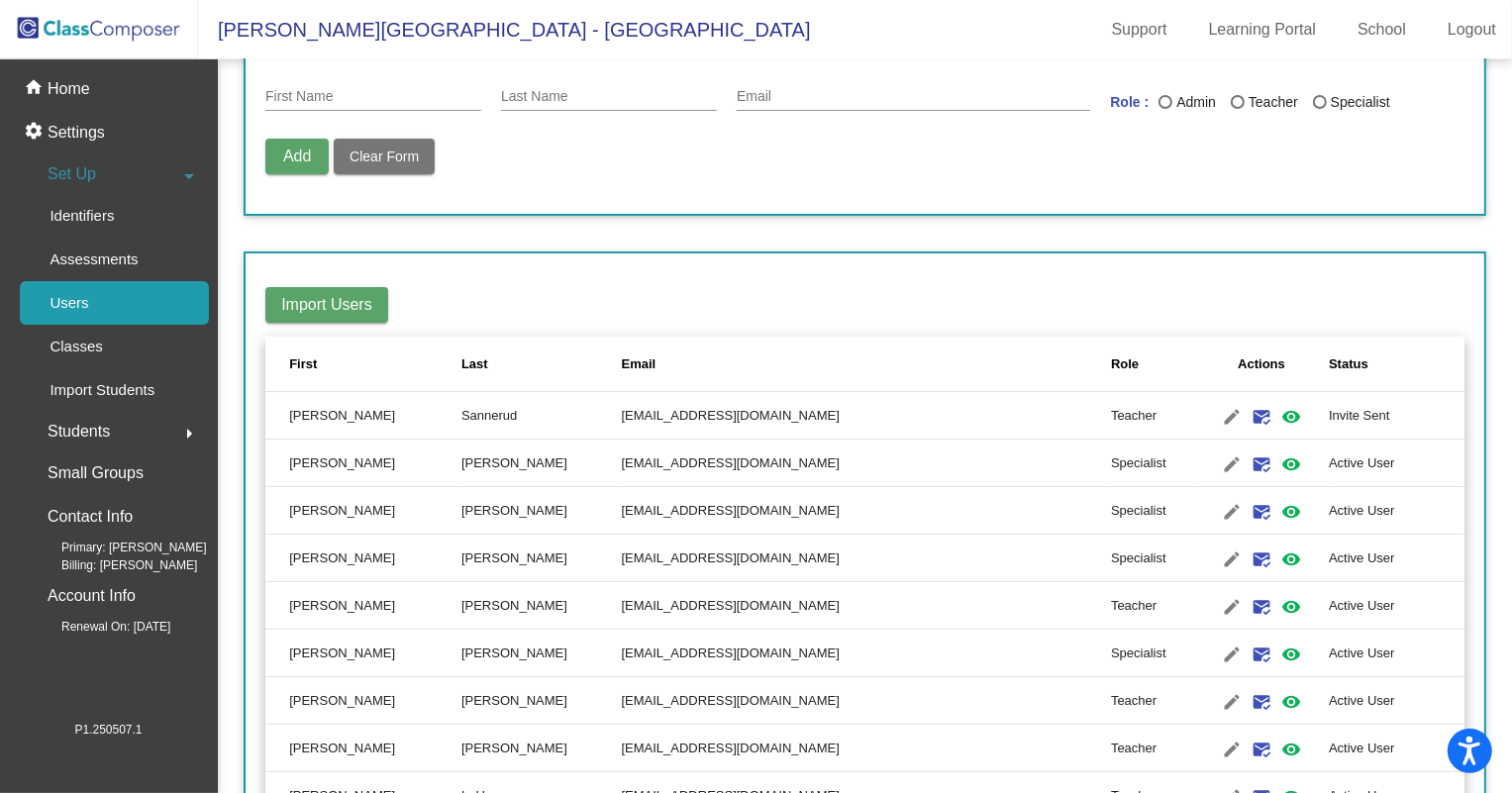 scroll, scrollTop: 0, scrollLeft: 0, axis: both 